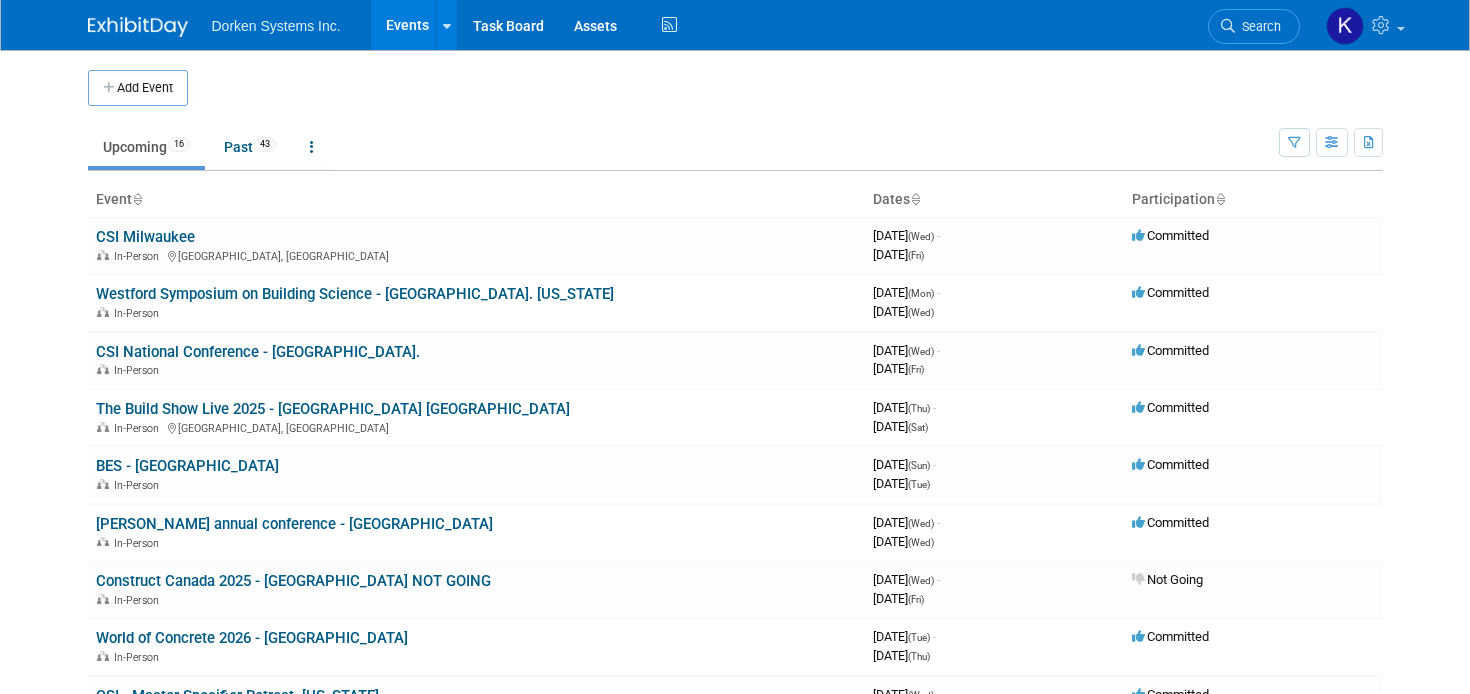 scroll, scrollTop: 0, scrollLeft: 0, axis: both 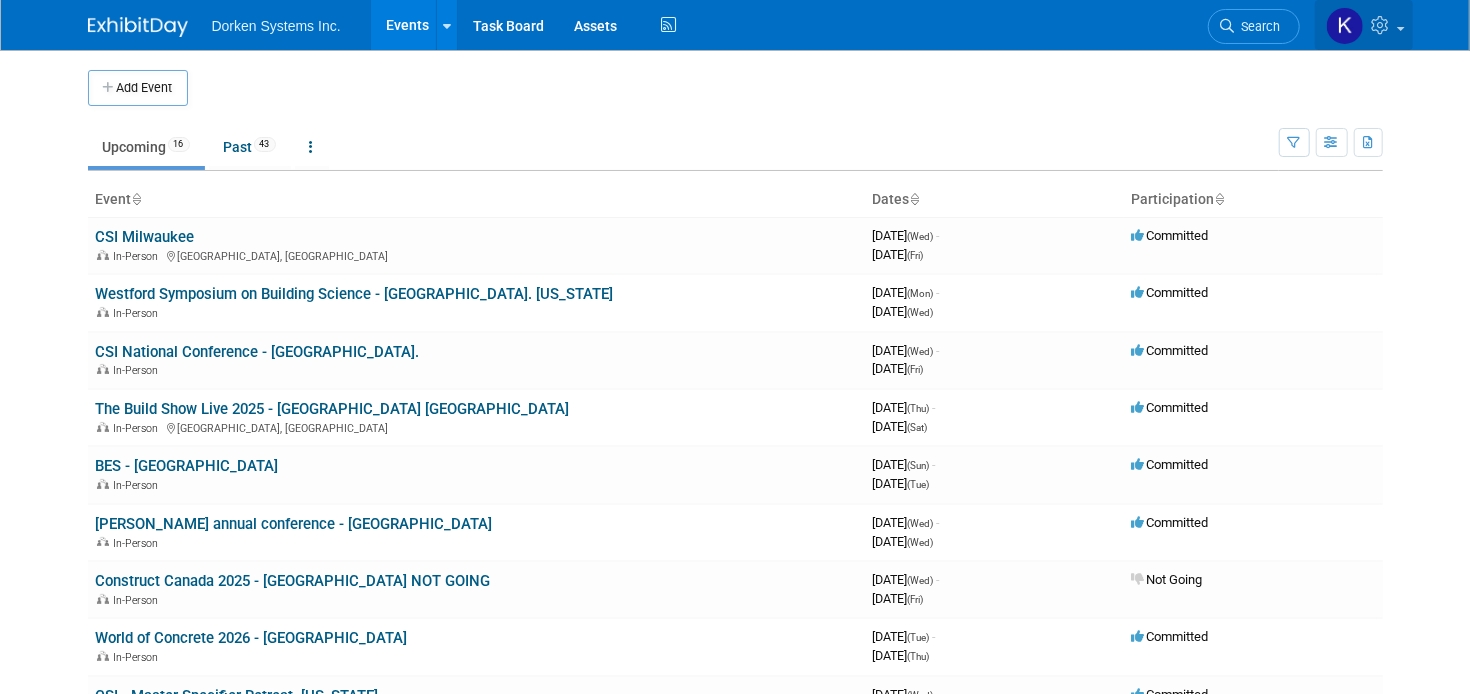 click at bounding box center [1383, 25] 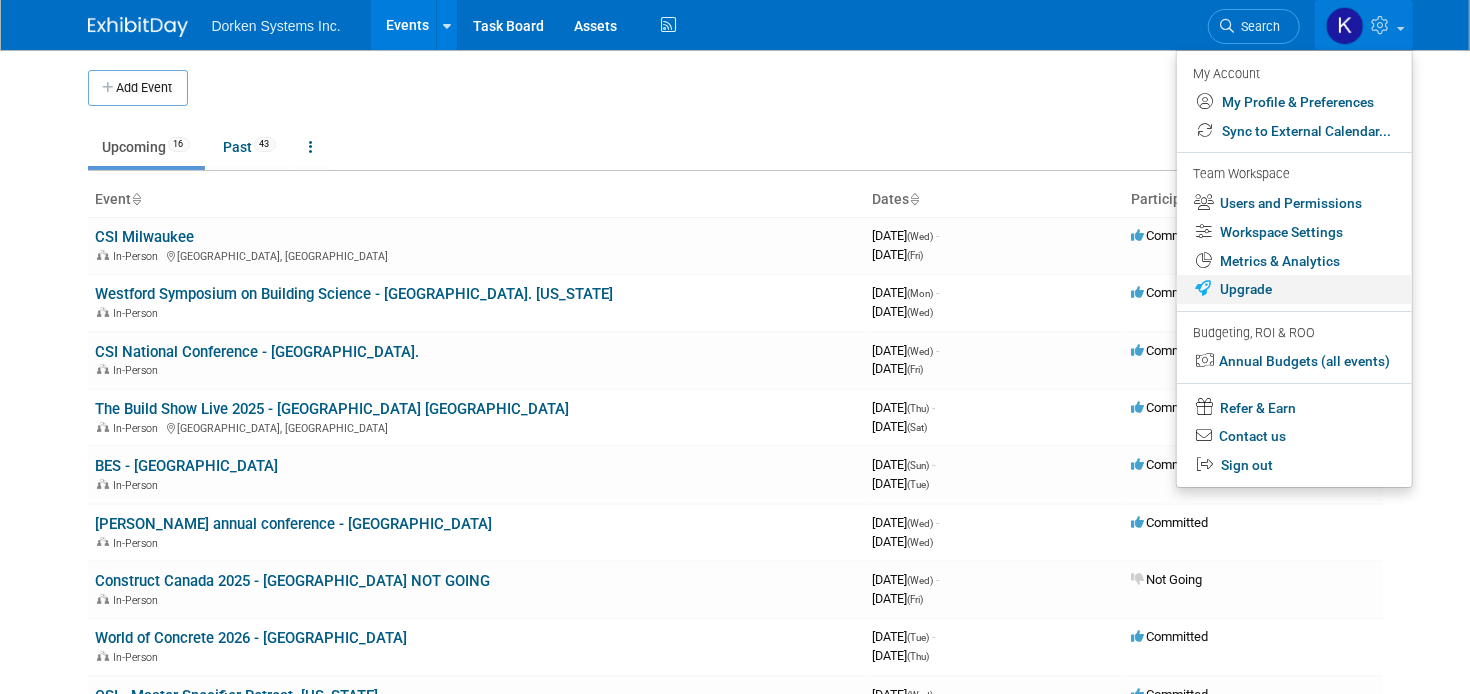 click on "Upgrade" at bounding box center (1294, 289) 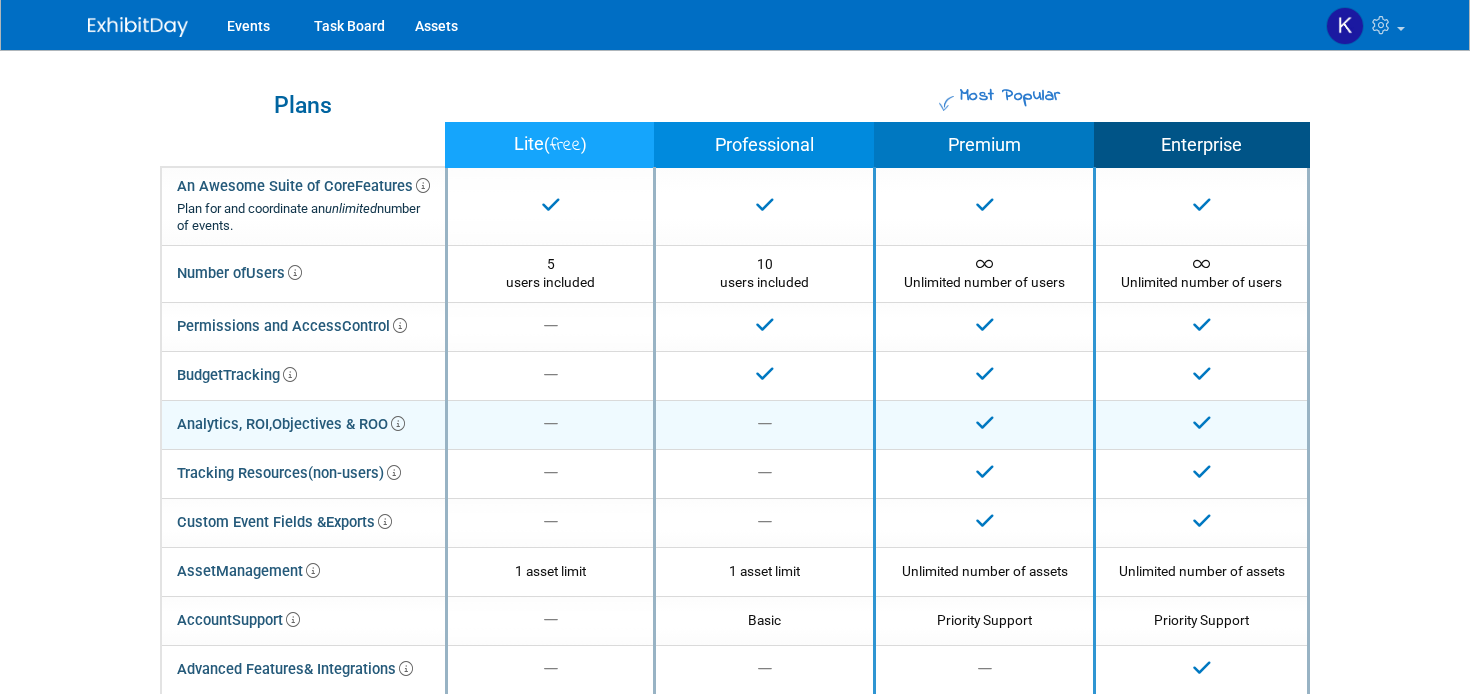 scroll, scrollTop: 0, scrollLeft: 0, axis: both 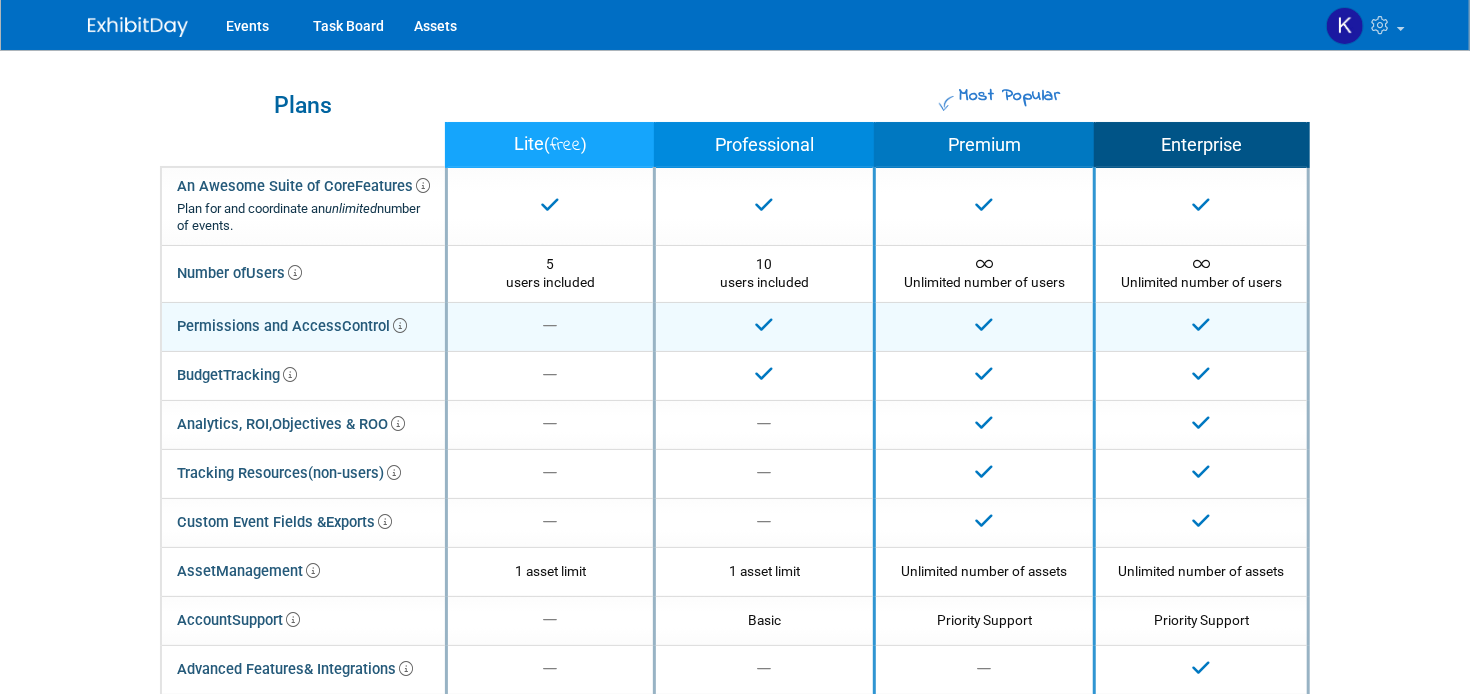 click on "Control" at bounding box center (374, 326) 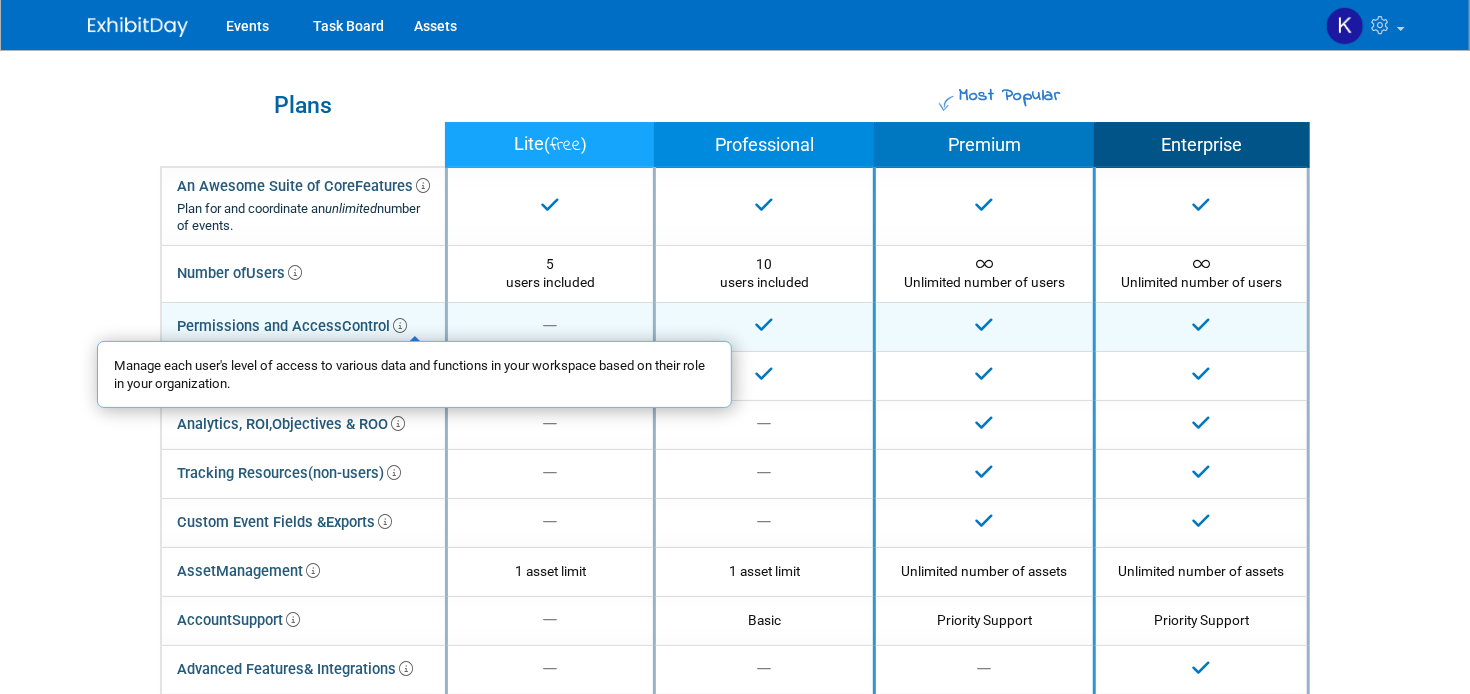 click at bounding box center [400, 326] 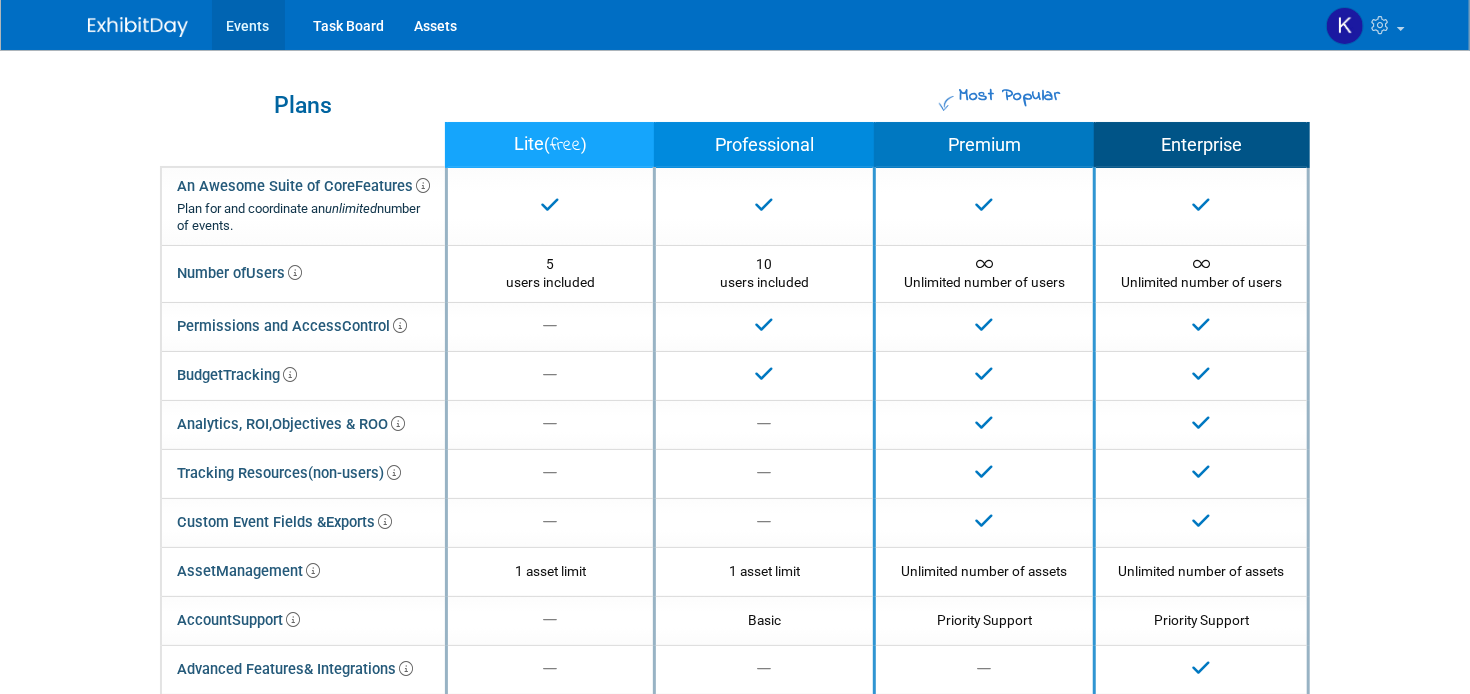 click on "Events" at bounding box center [248, 25] 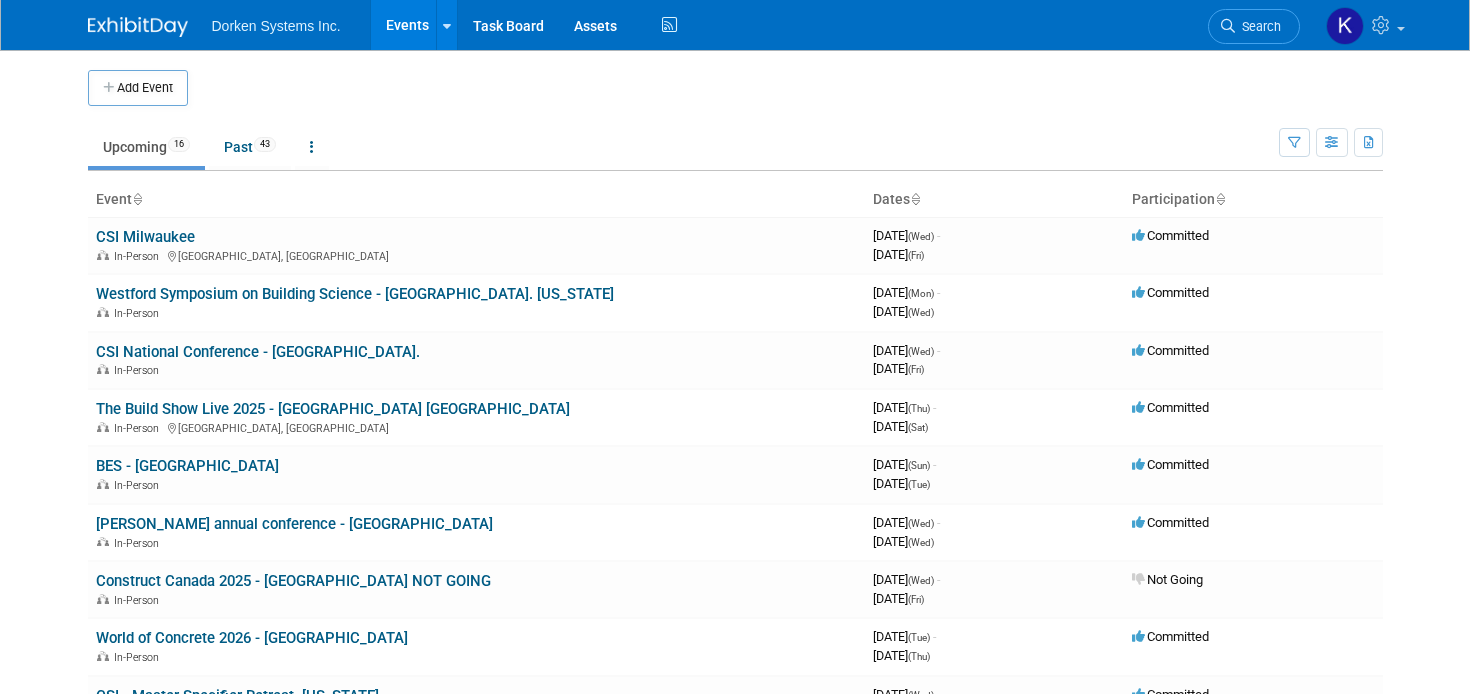 scroll, scrollTop: 0, scrollLeft: 0, axis: both 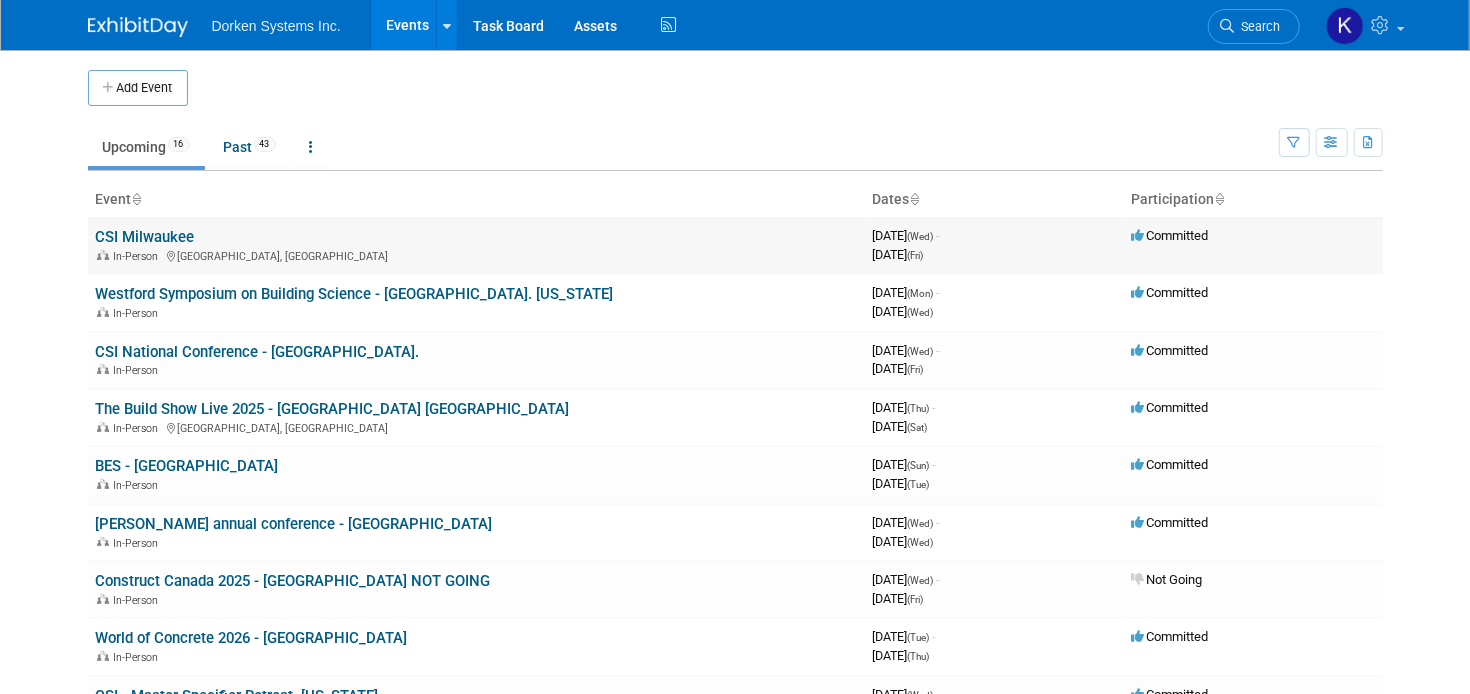click on "CSI Milwaukee" at bounding box center (145, 237) 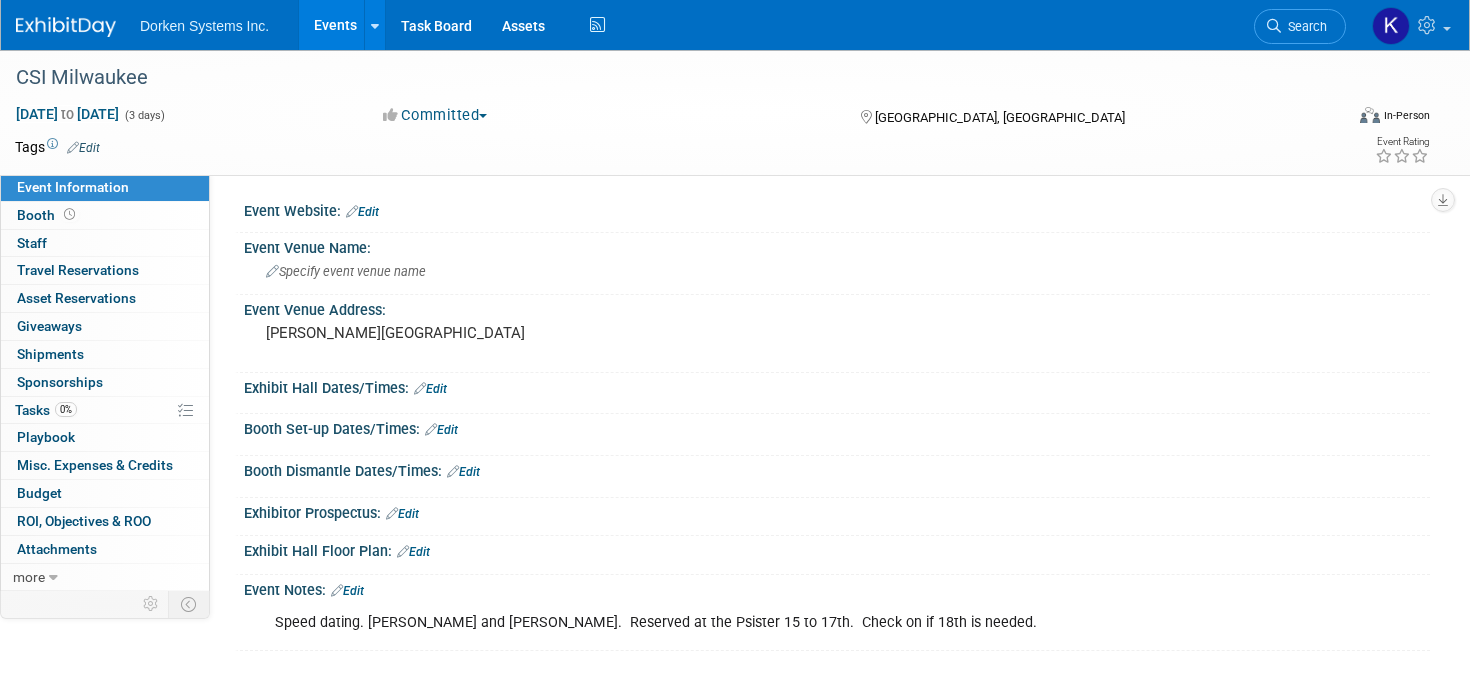 scroll, scrollTop: 0, scrollLeft: 0, axis: both 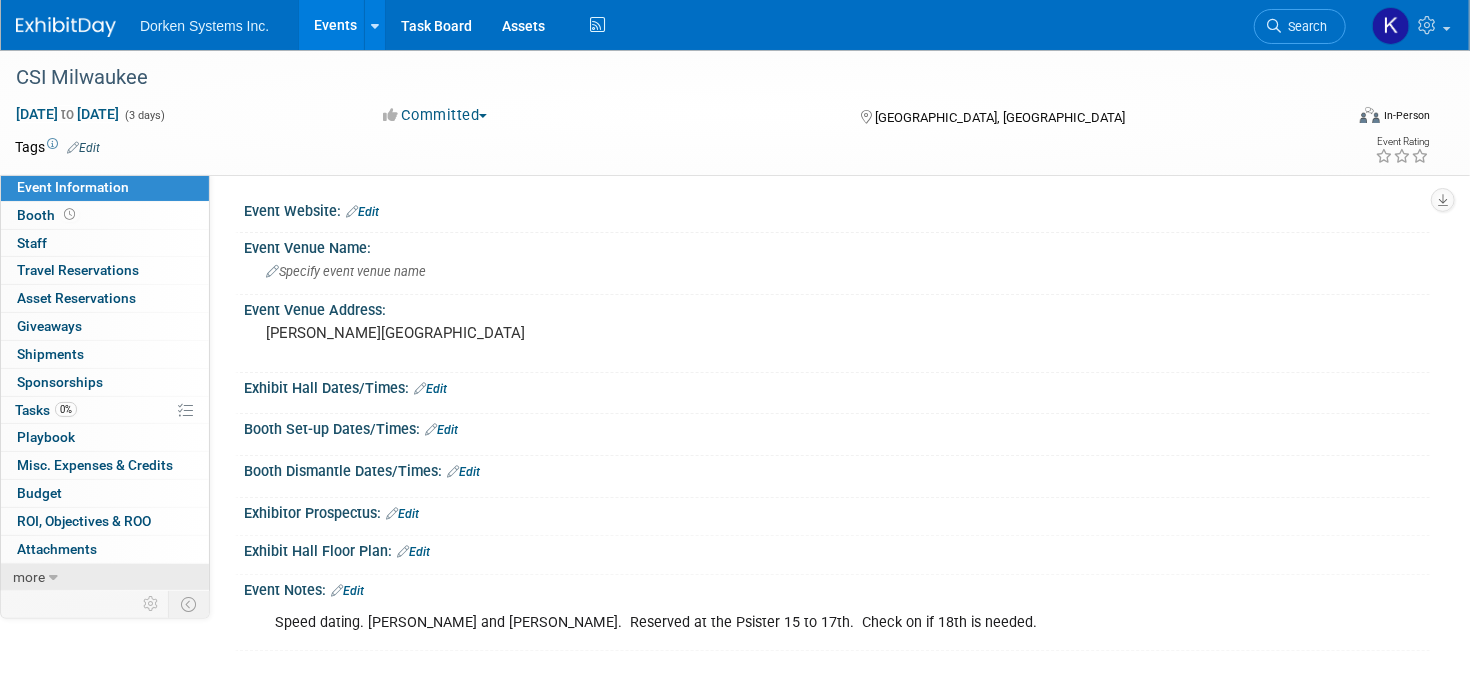 click on "more" at bounding box center [29, 577] 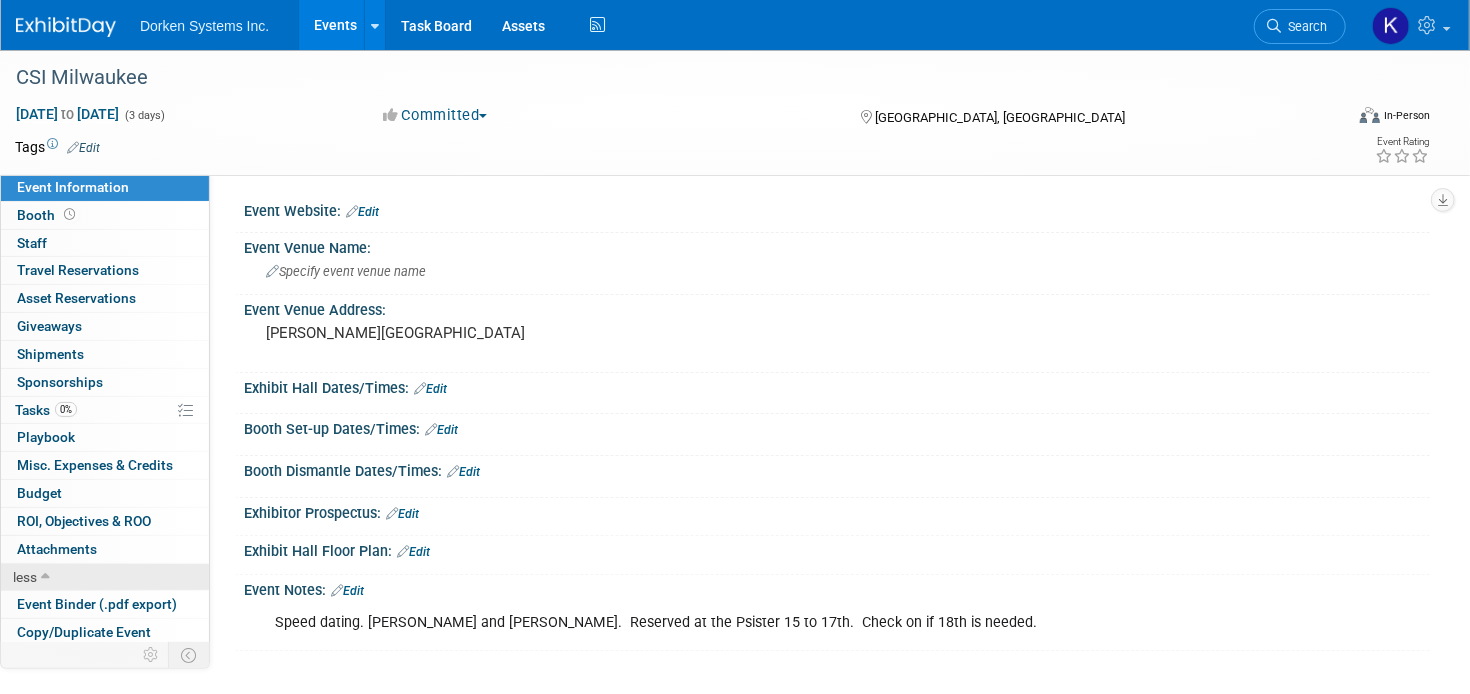 scroll, scrollTop: 80, scrollLeft: 0, axis: vertical 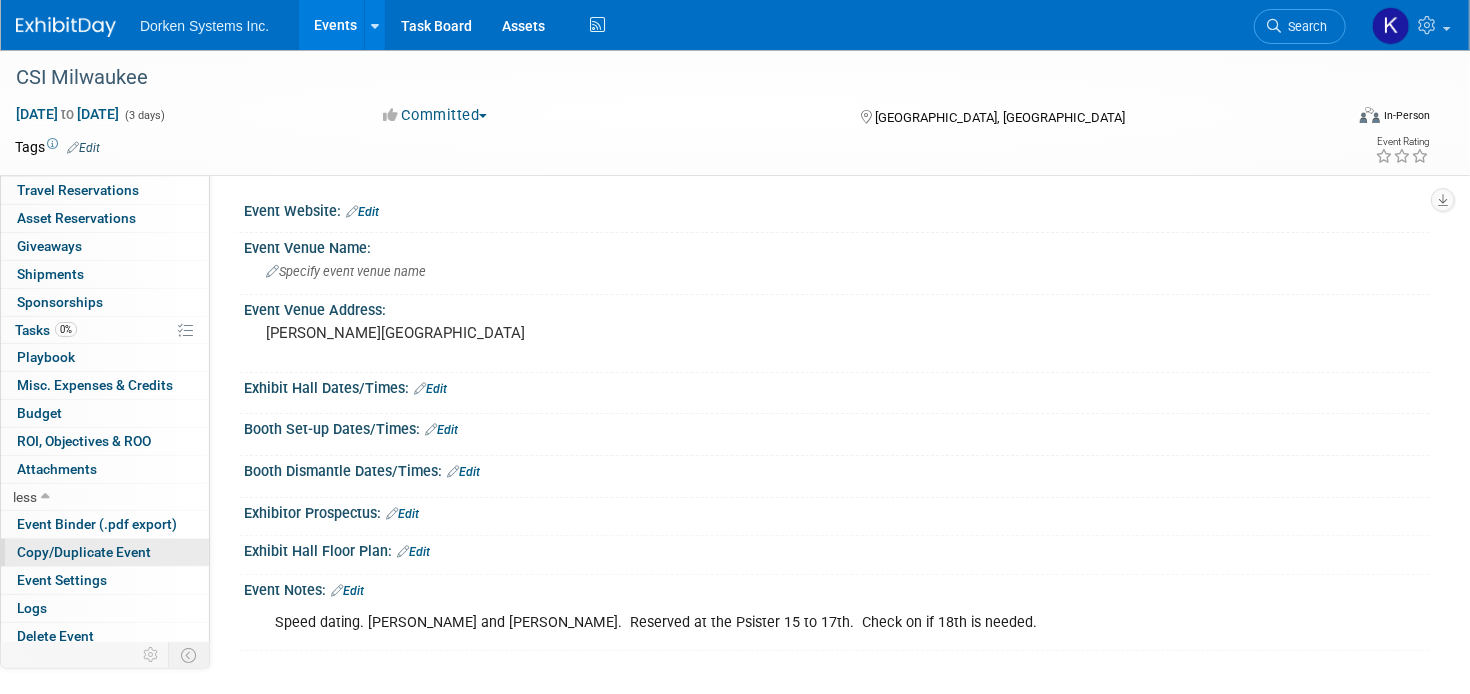 click on "Copy/Duplicate Event" at bounding box center [84, 552] 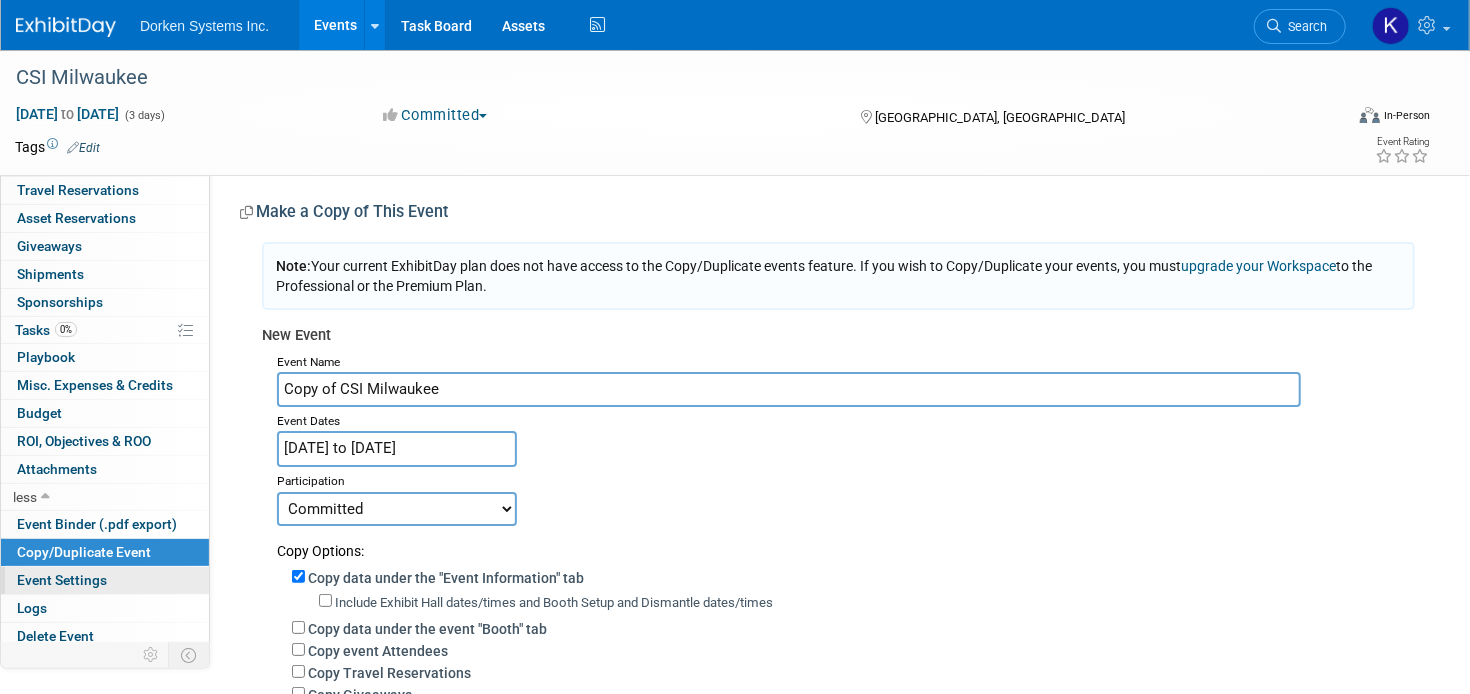 click on "Event Settings" at bounding box center [62, 580] 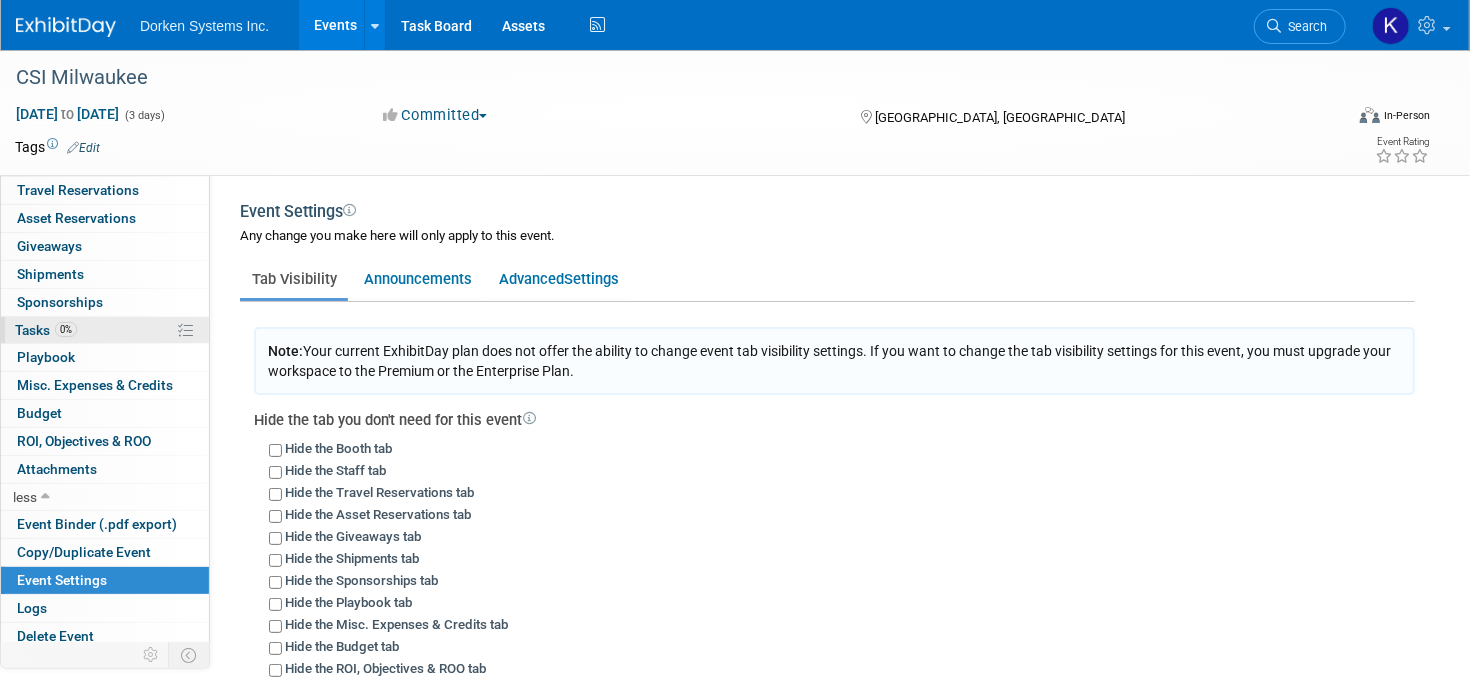 click on "Tasks 0%" at bounding box center (46, 330) 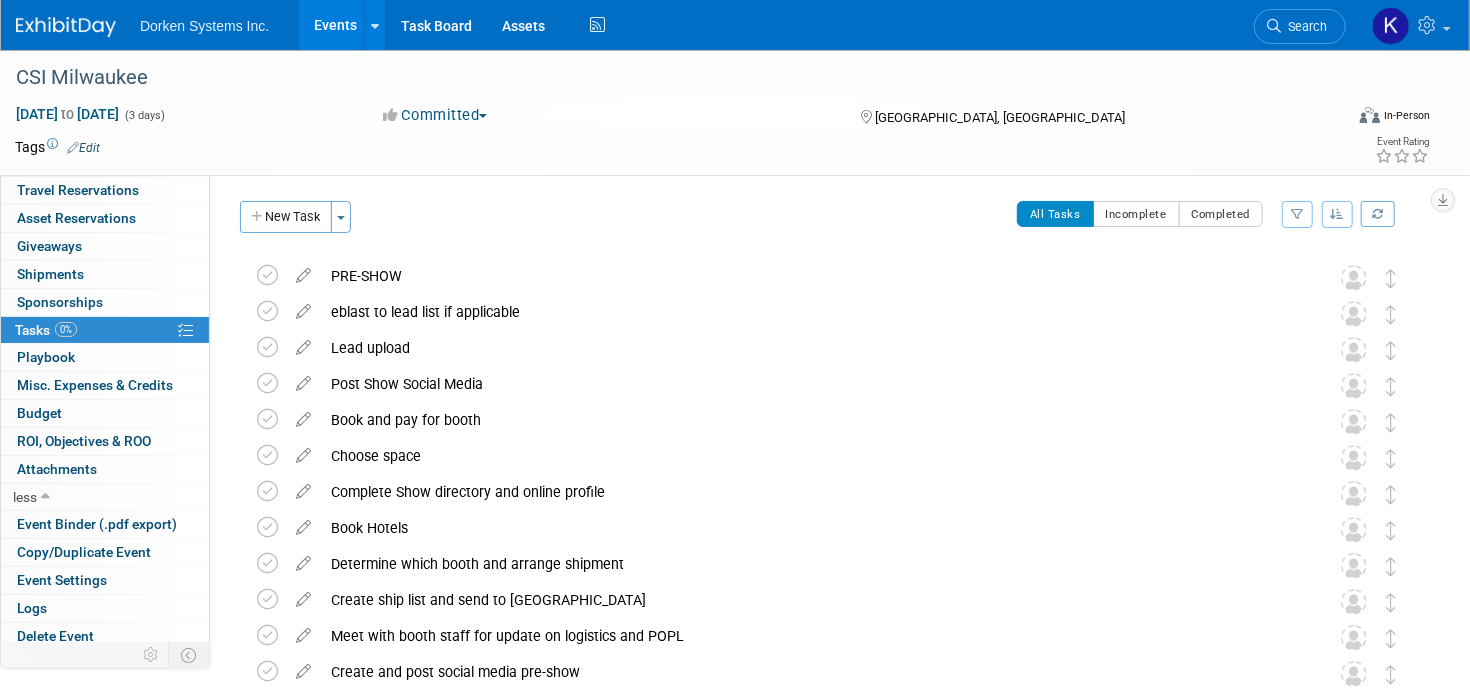 click on "0%
Tasks 0%" at bounding box center (105, 330) 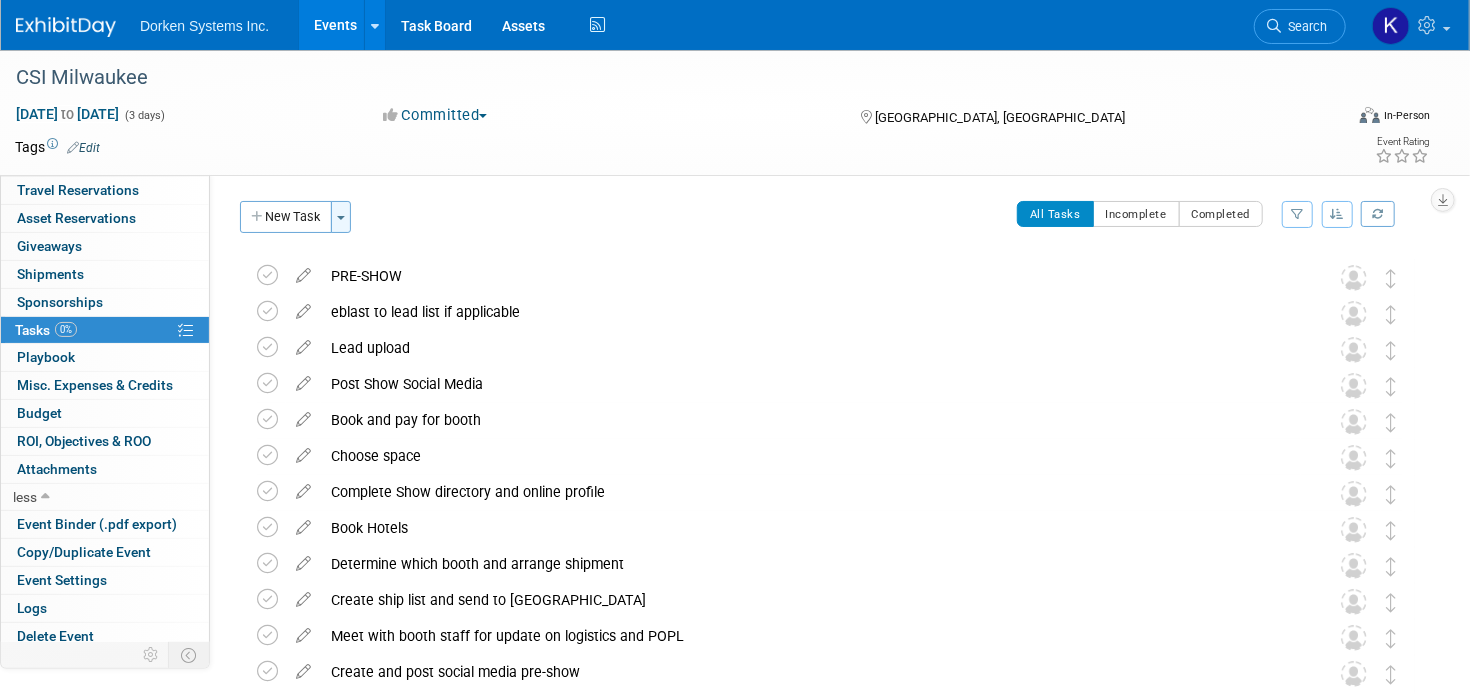 click on "Toggle Dropdown" at bounding box center (341, 217) 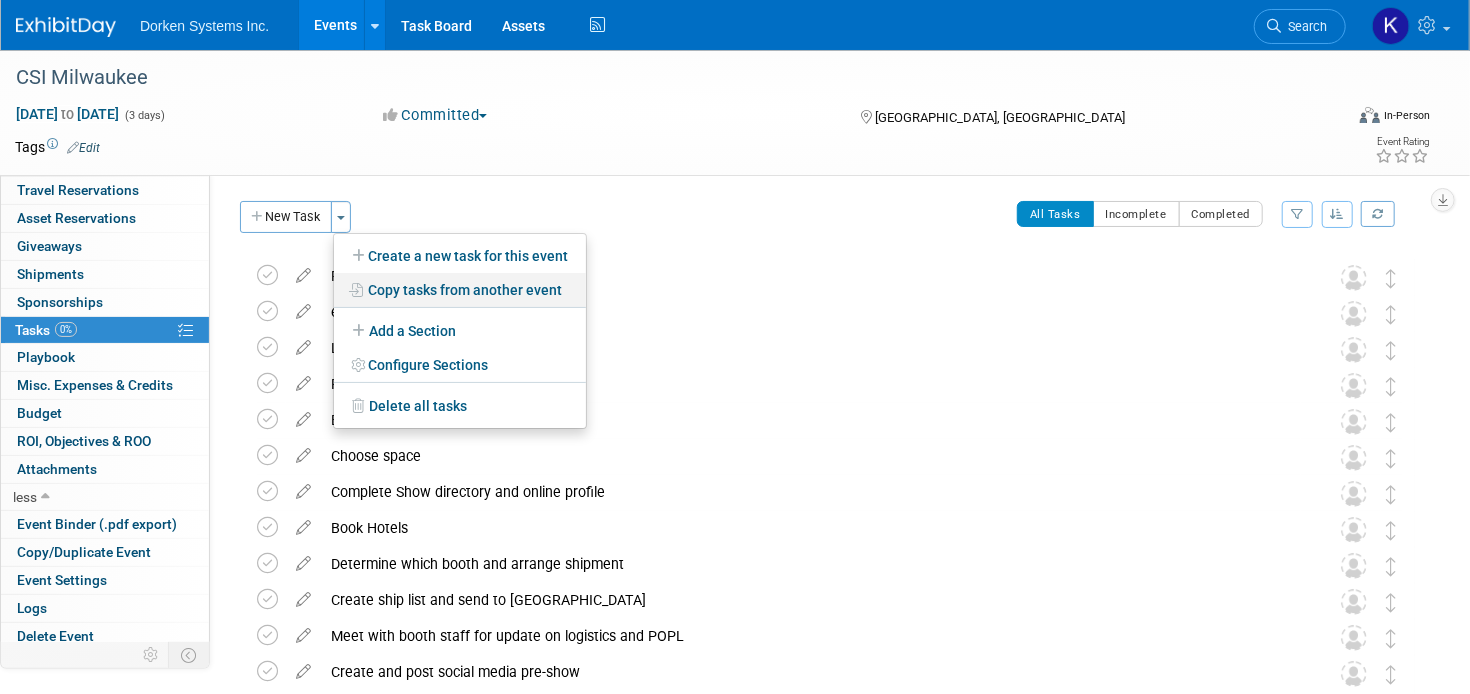 click on "Copy tasks from another event" at bounding box center (460, 290) 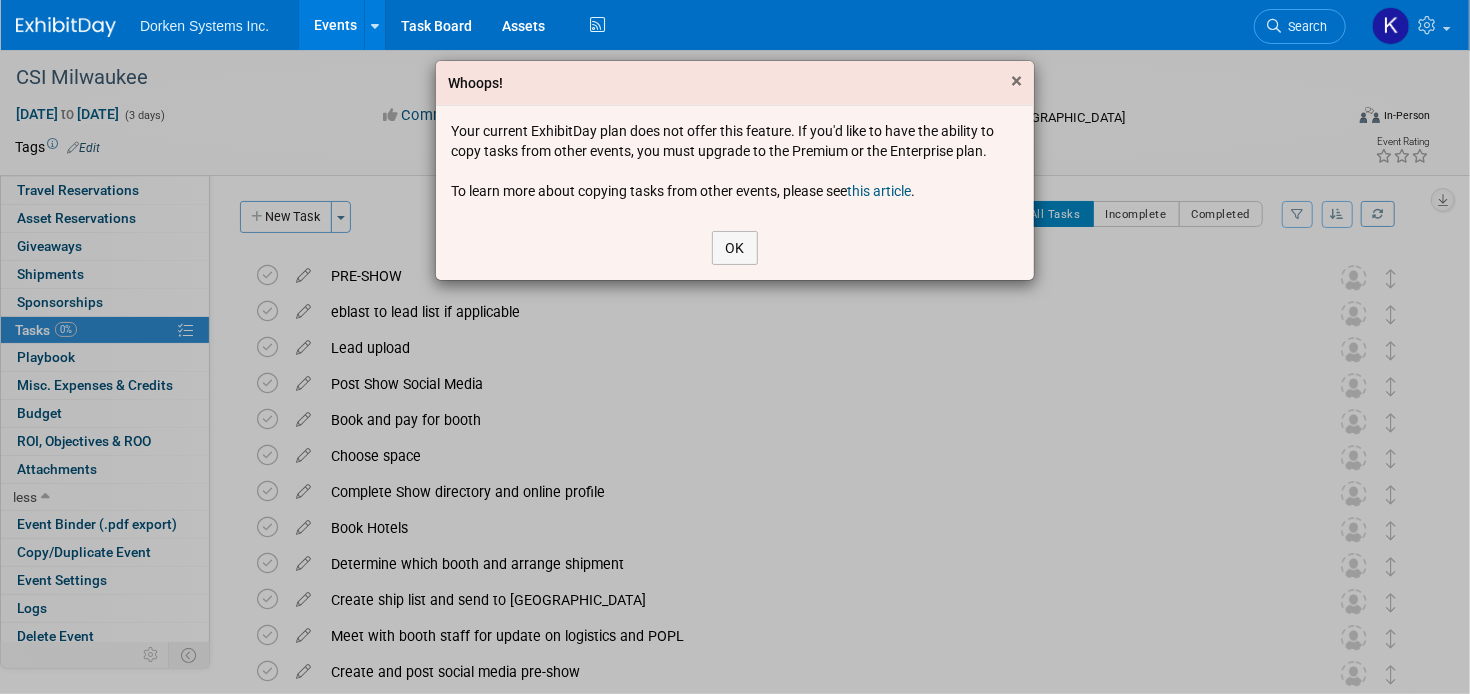 click on "×" at bounding box center (1016, 81) 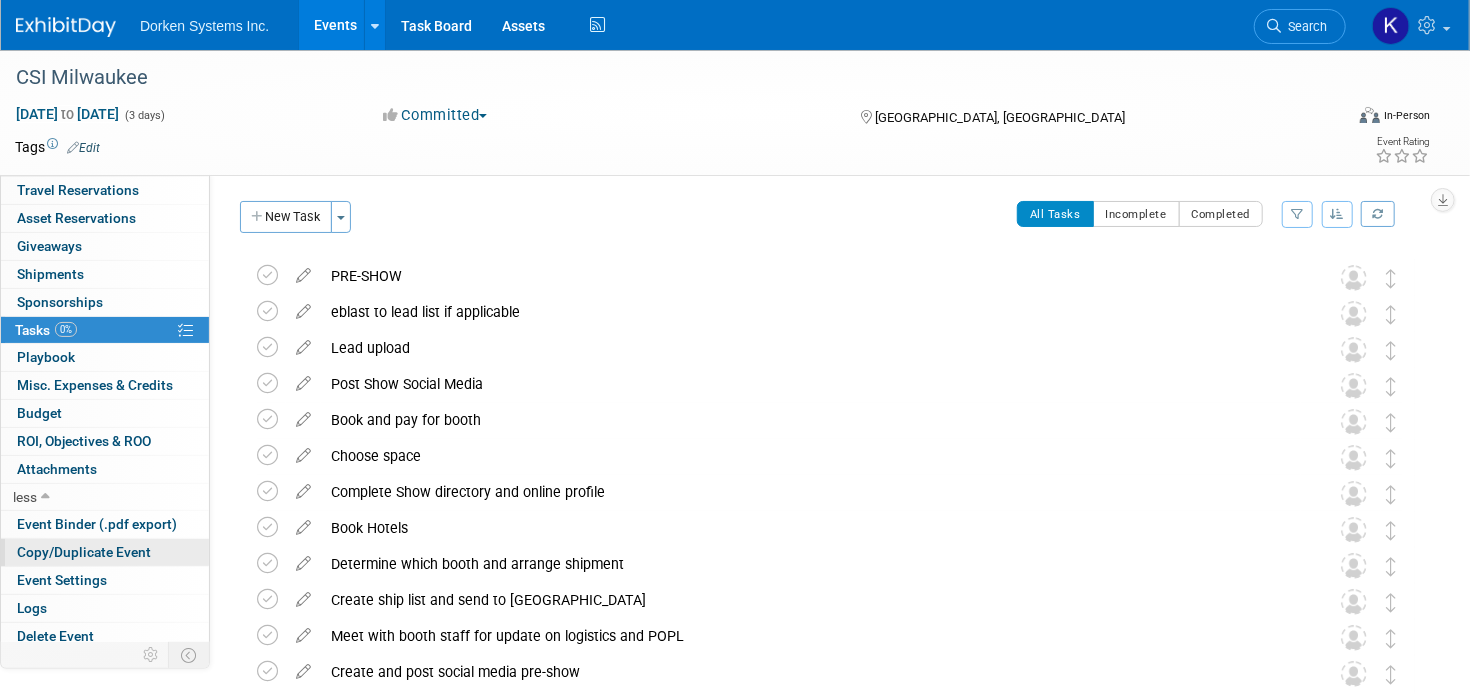 click on "Copy/Duplicate Event" at bounding box center (84, 552) 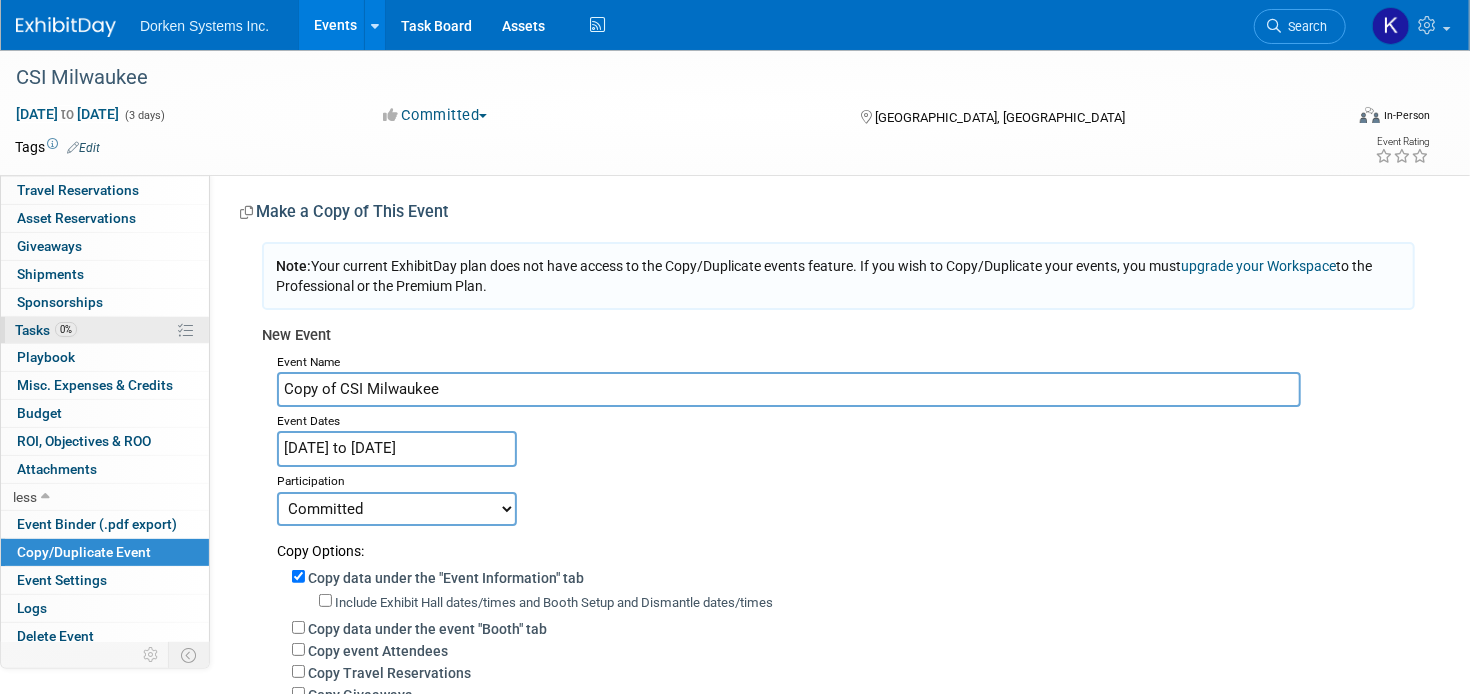 click on "0%
Tasks 0%" at bounding box center [105, 330] 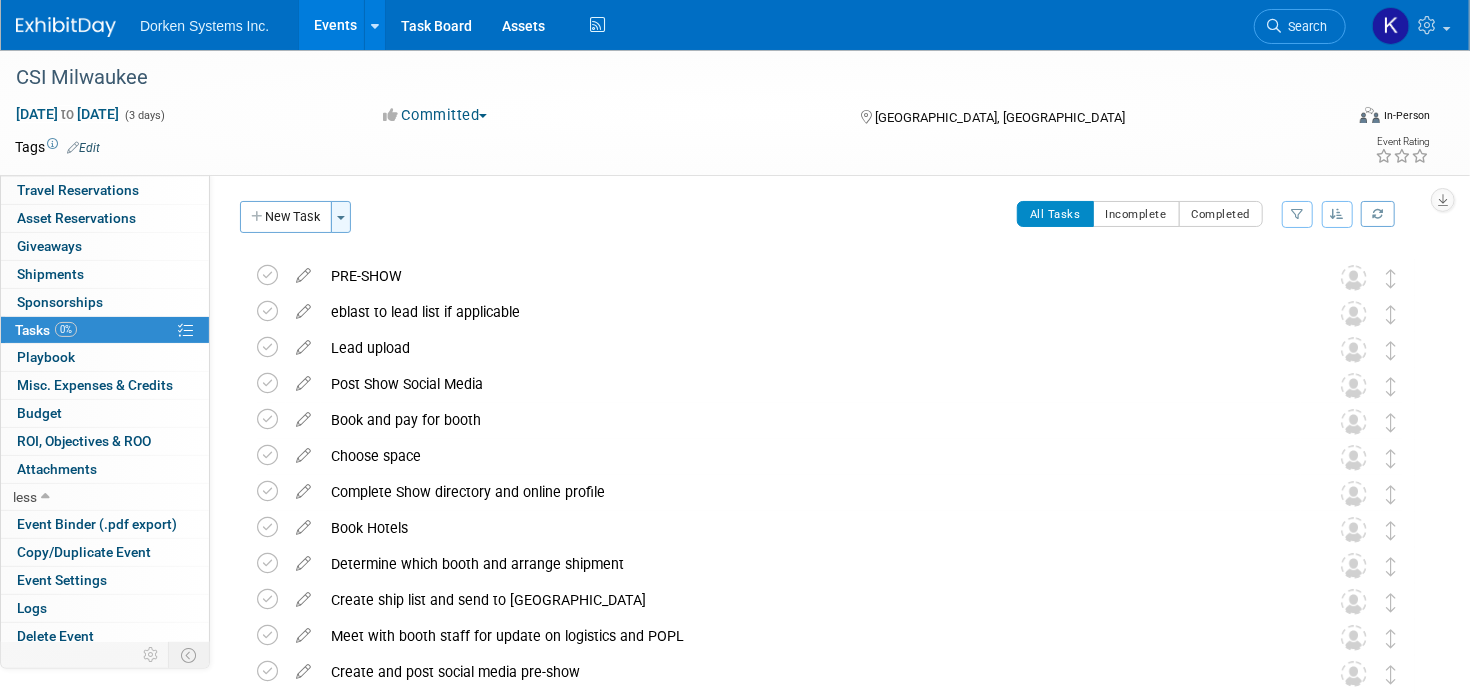 click at bounding box center (341, 218) 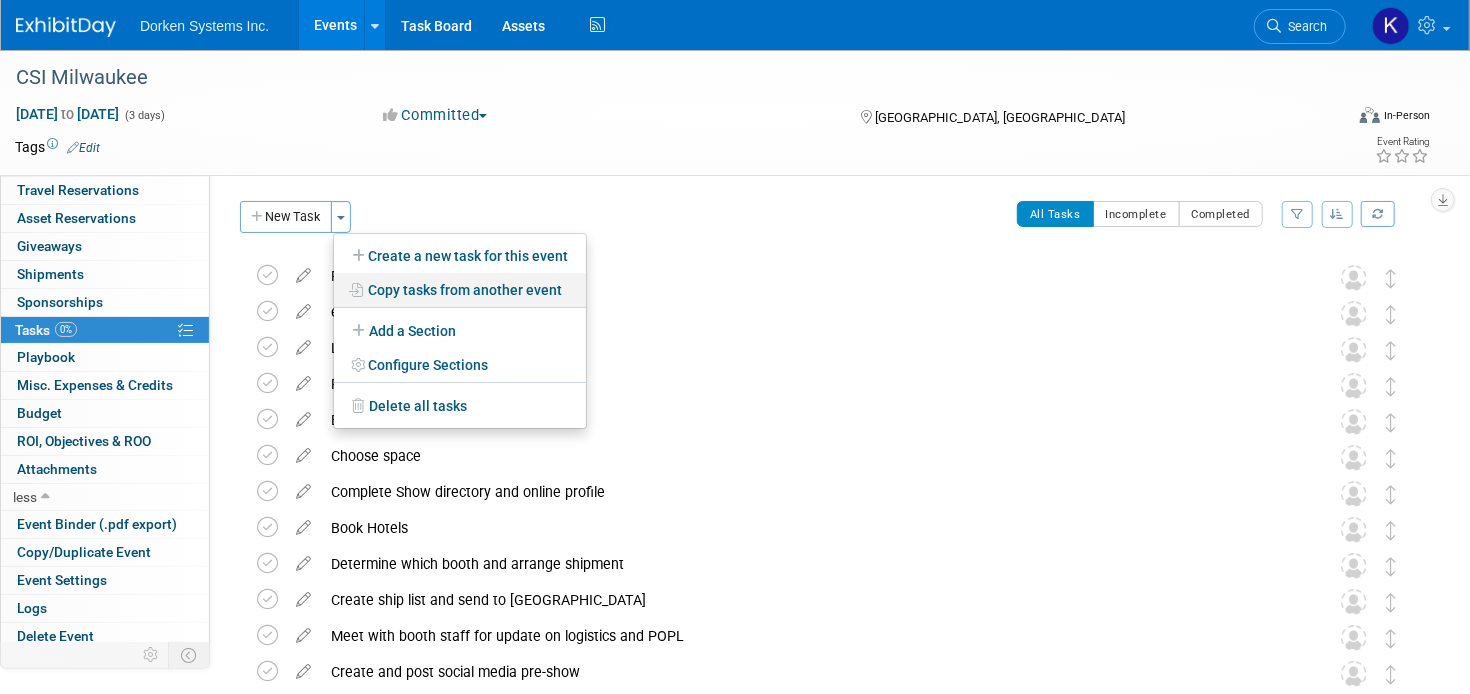 click on "Copy tasks from another event" at bounding box center [460, 290] 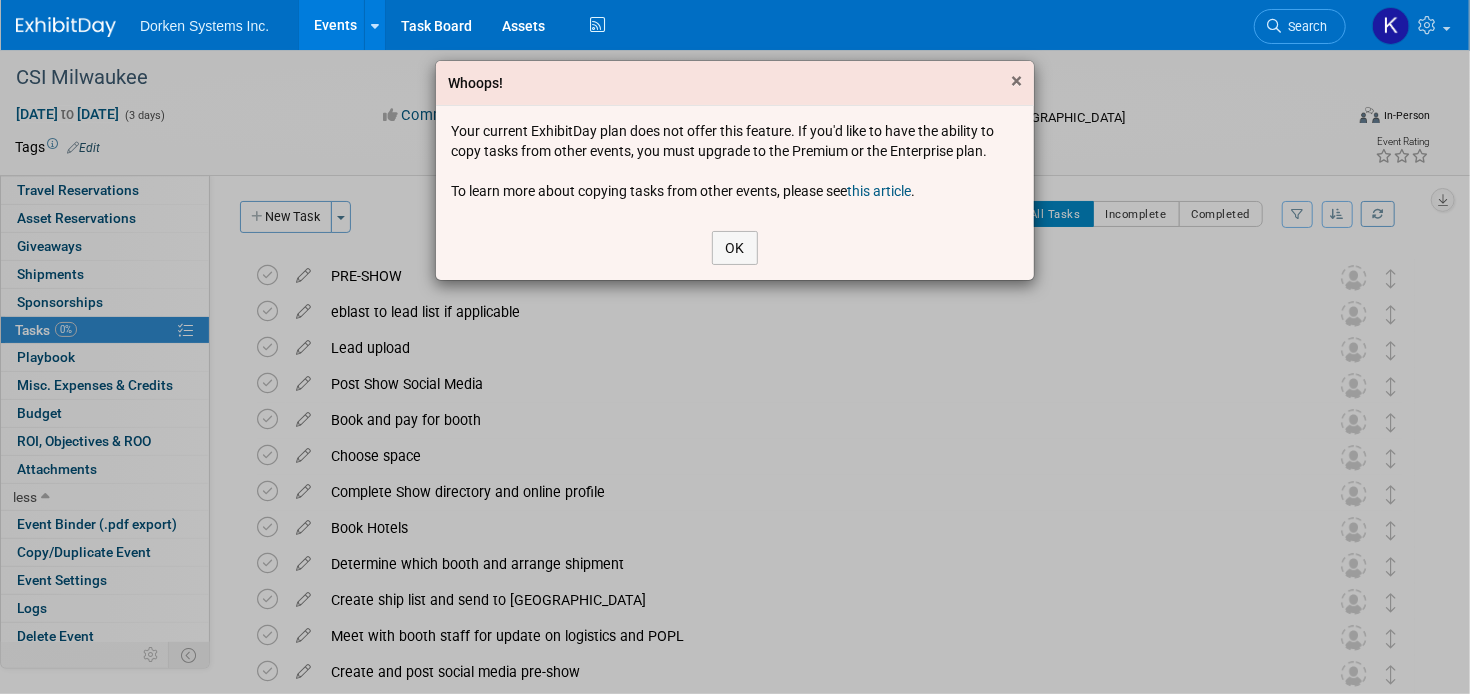 click on "×" at bounding box center (1016, 81) 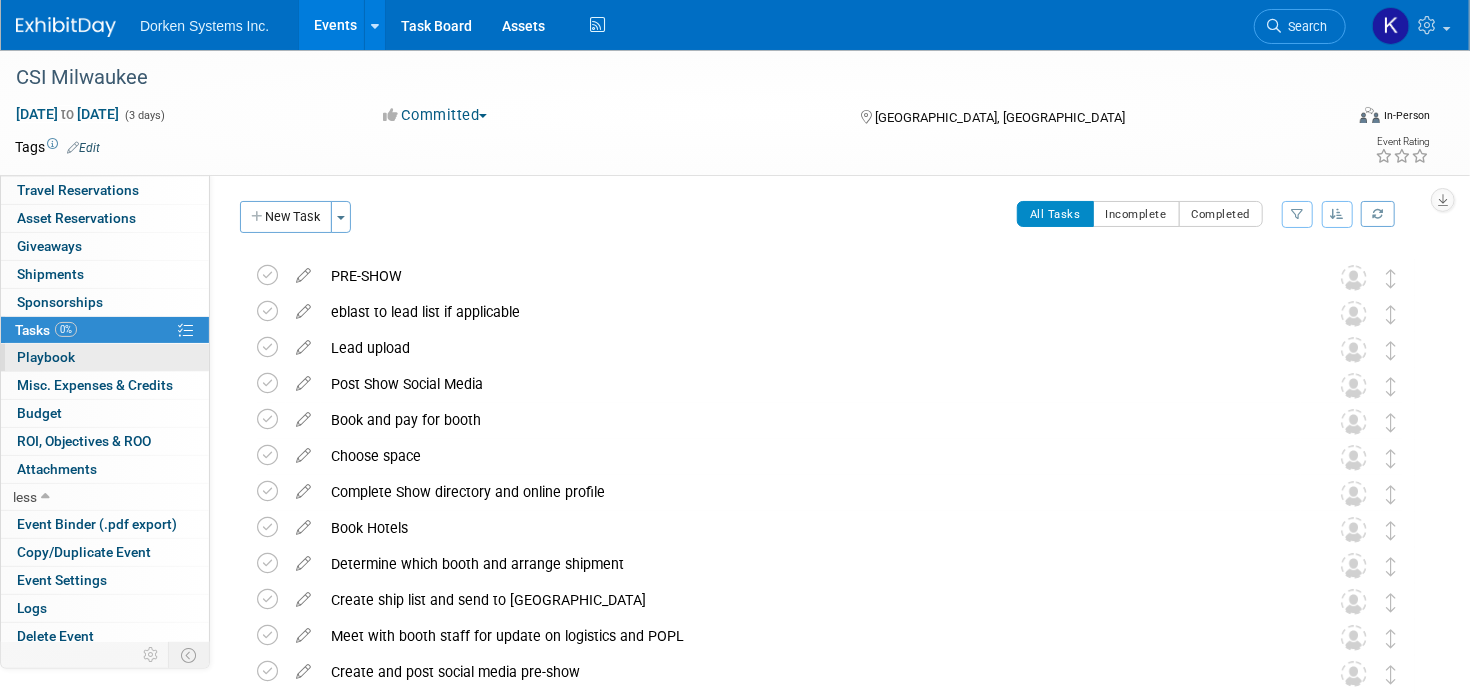 click on "0
Playbook 0" at bounding box center [105, 357] 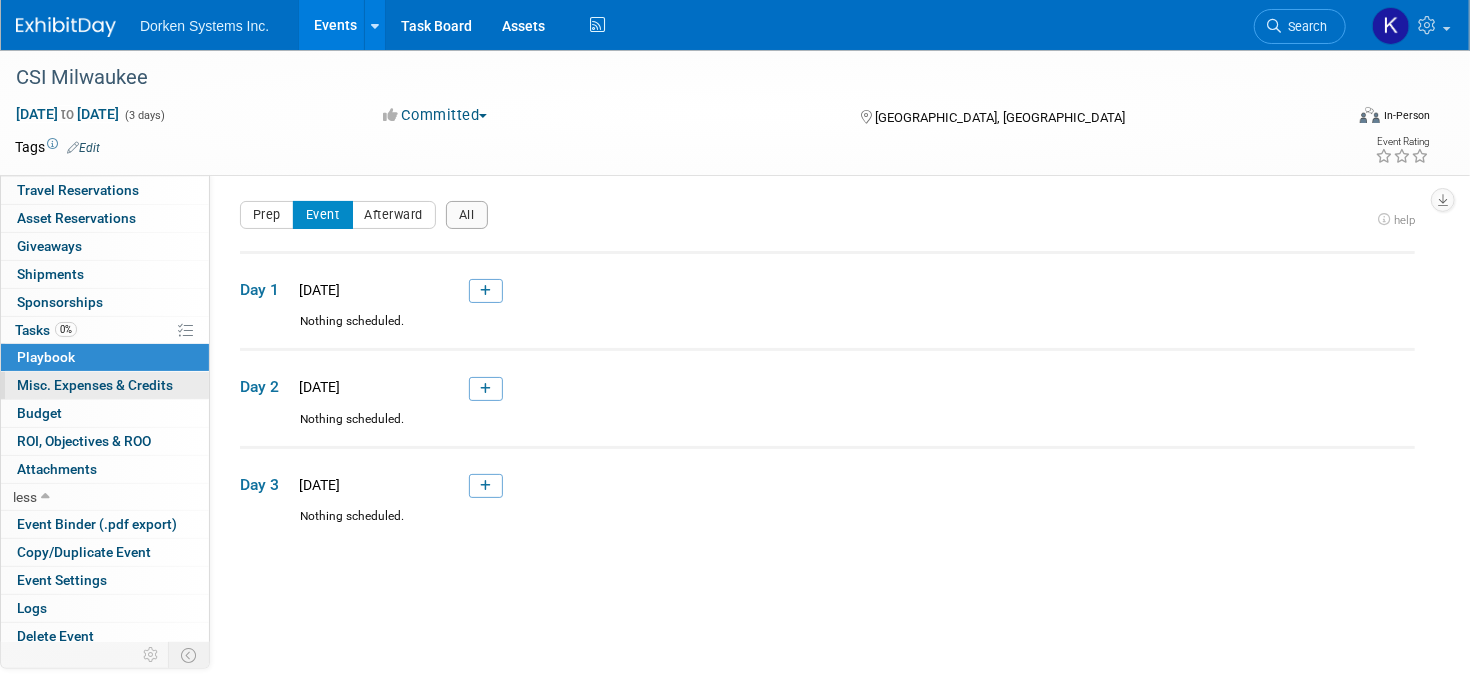 click on "Misc. Expenses & Credits 0" at bounding box center [95, 385] 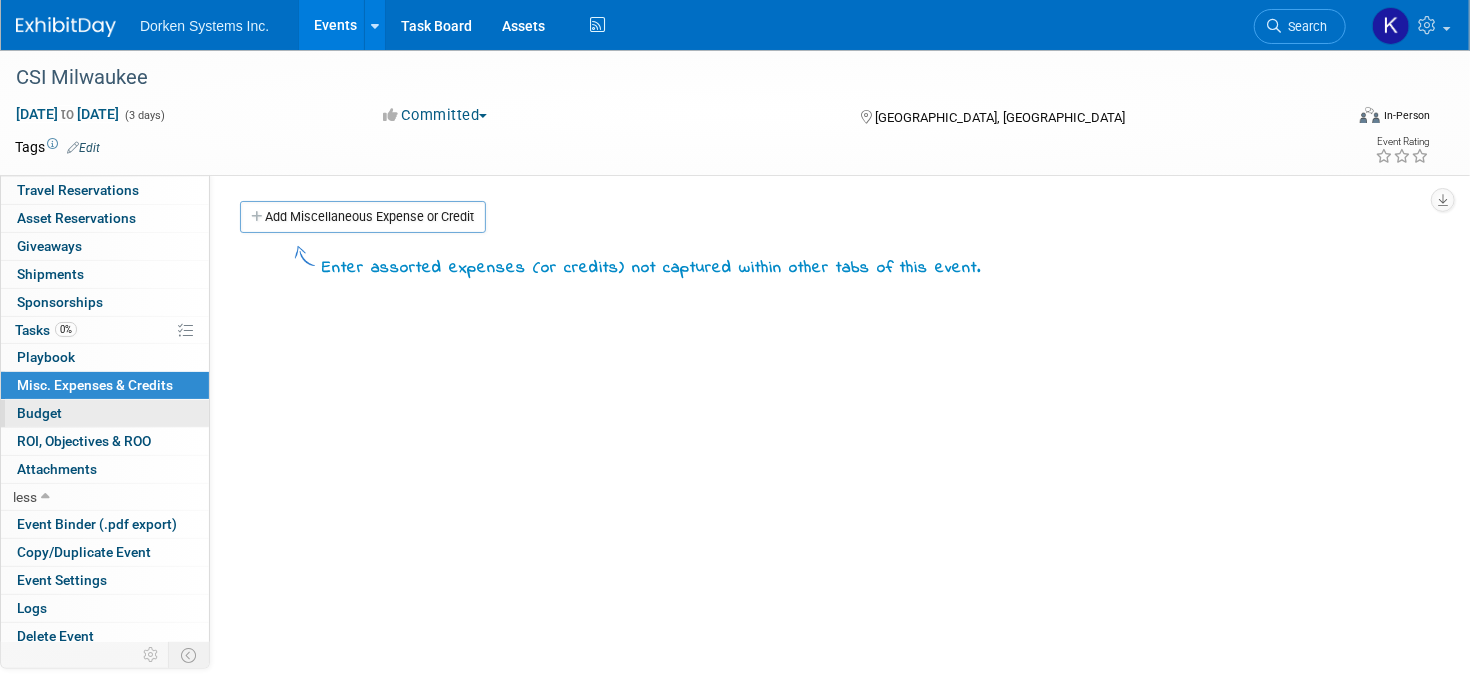 click on "Budget" at bounding box center (105, 413) 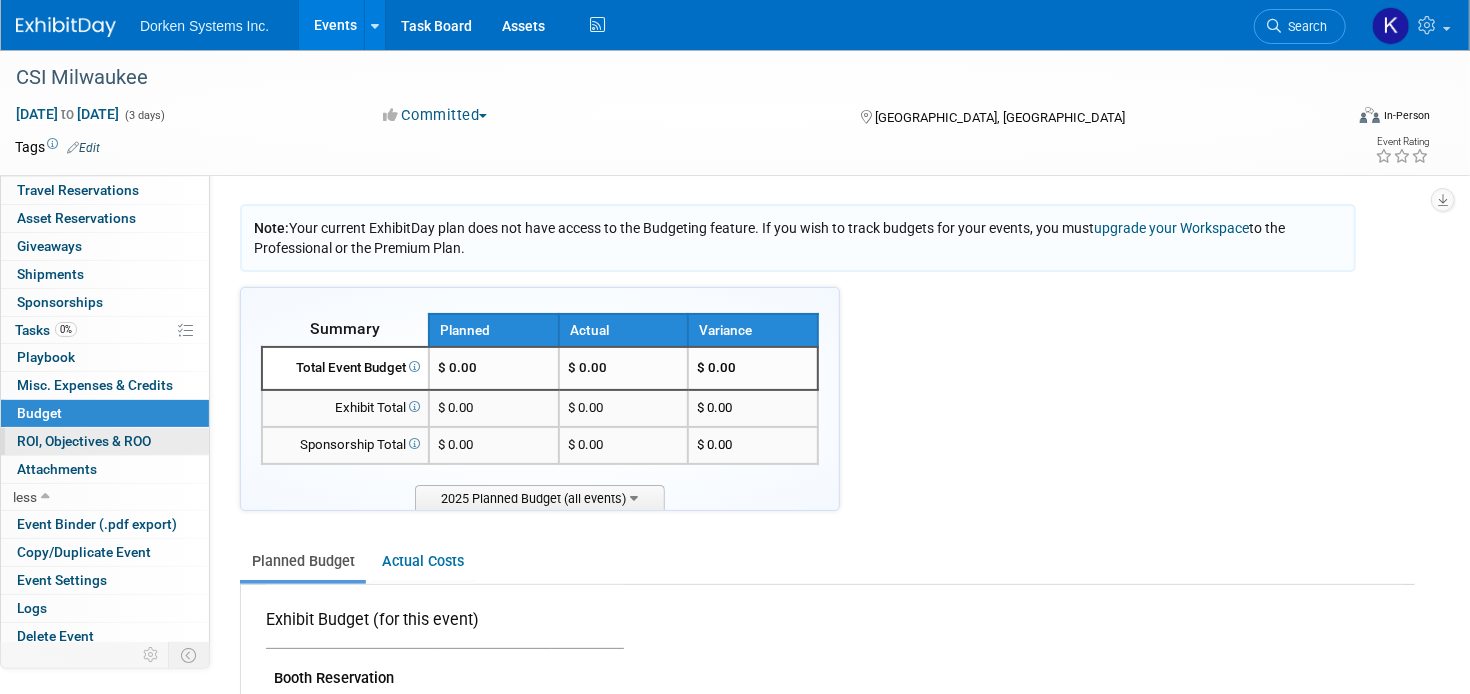 click on "ROI, Objectives & ROO 0" at bounding box center [84, 441] 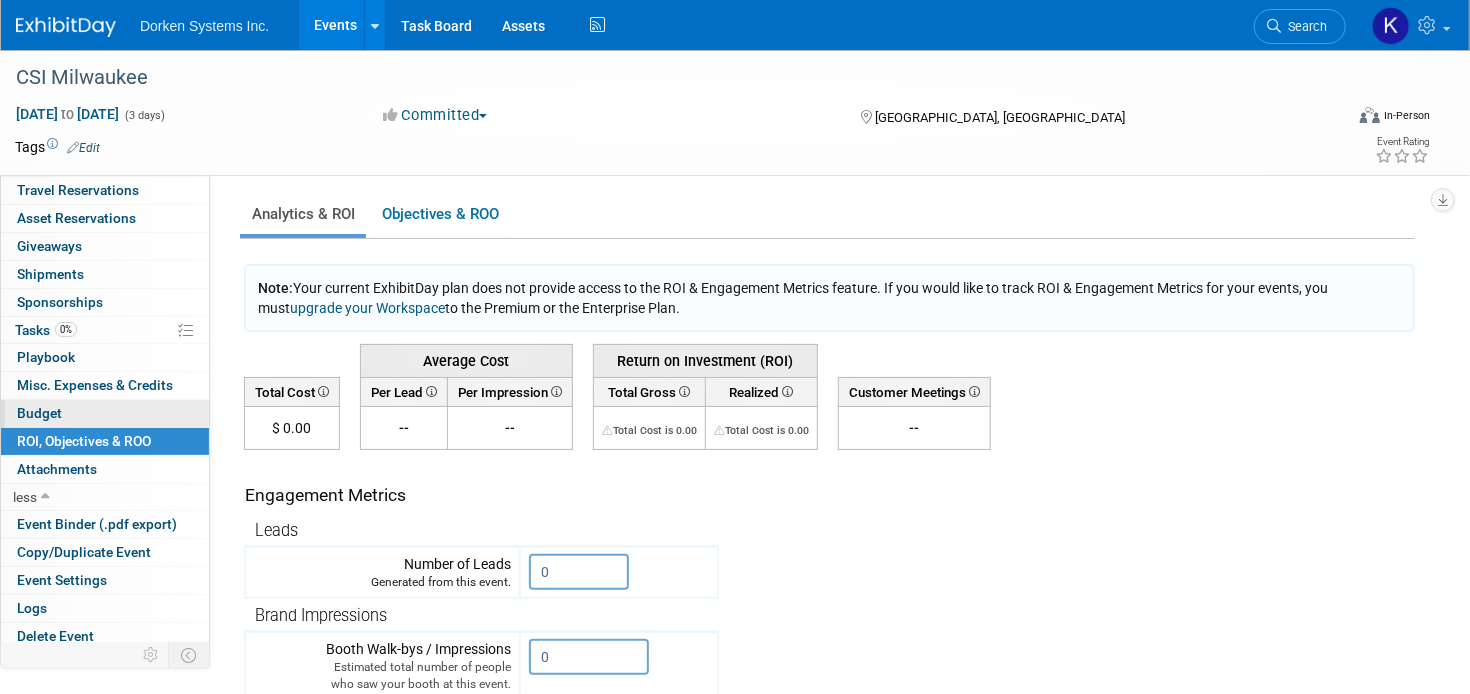click on "Budget" at bounding box center (105, 413) 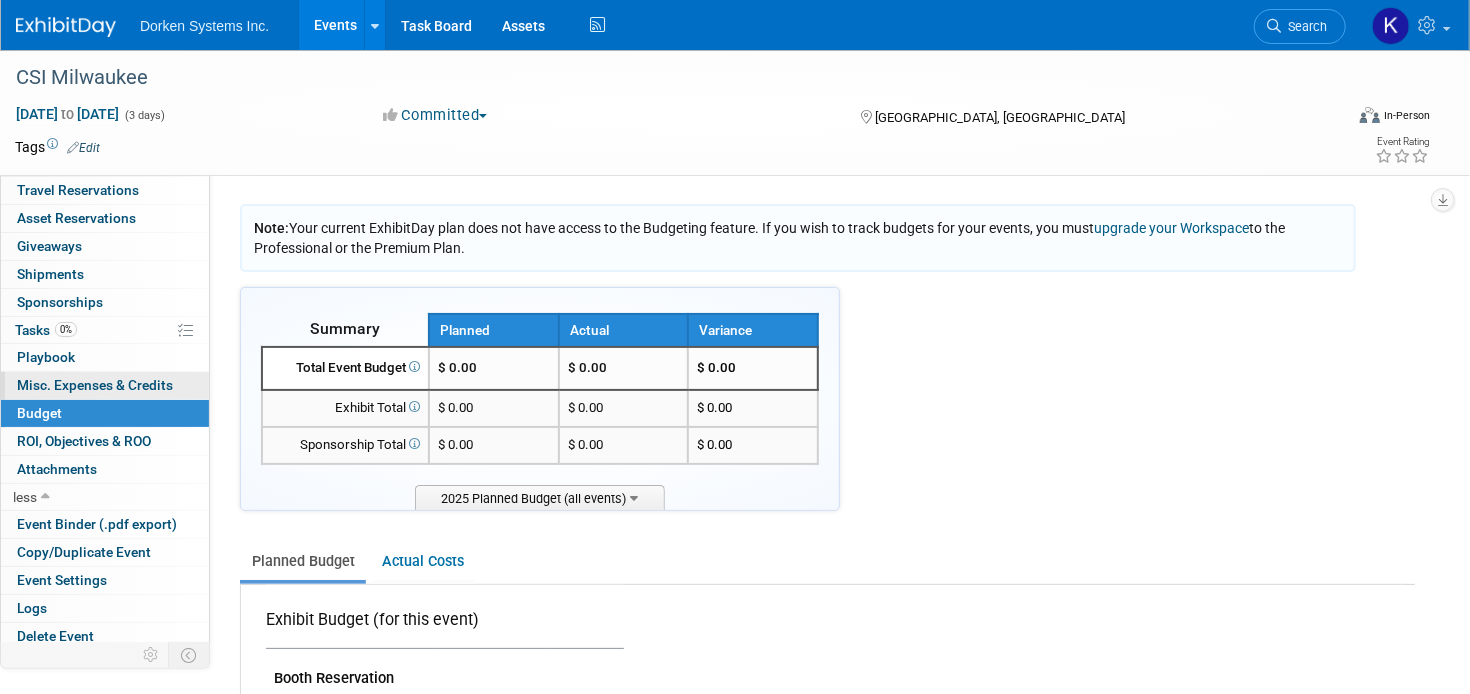 click on "Misc. Expenses & Credits 0" at bounding box center [95, 385] 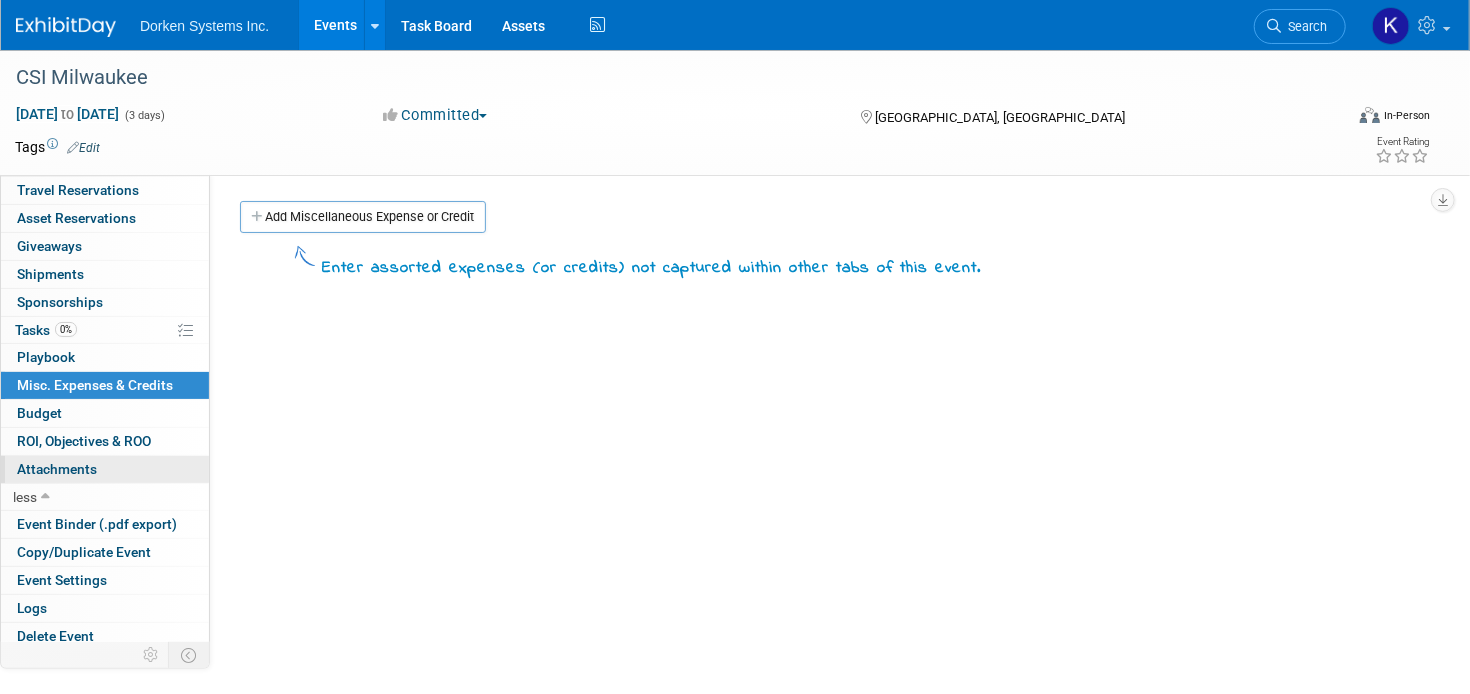 click on "Attachments 0" at bounding box center [57, 469] 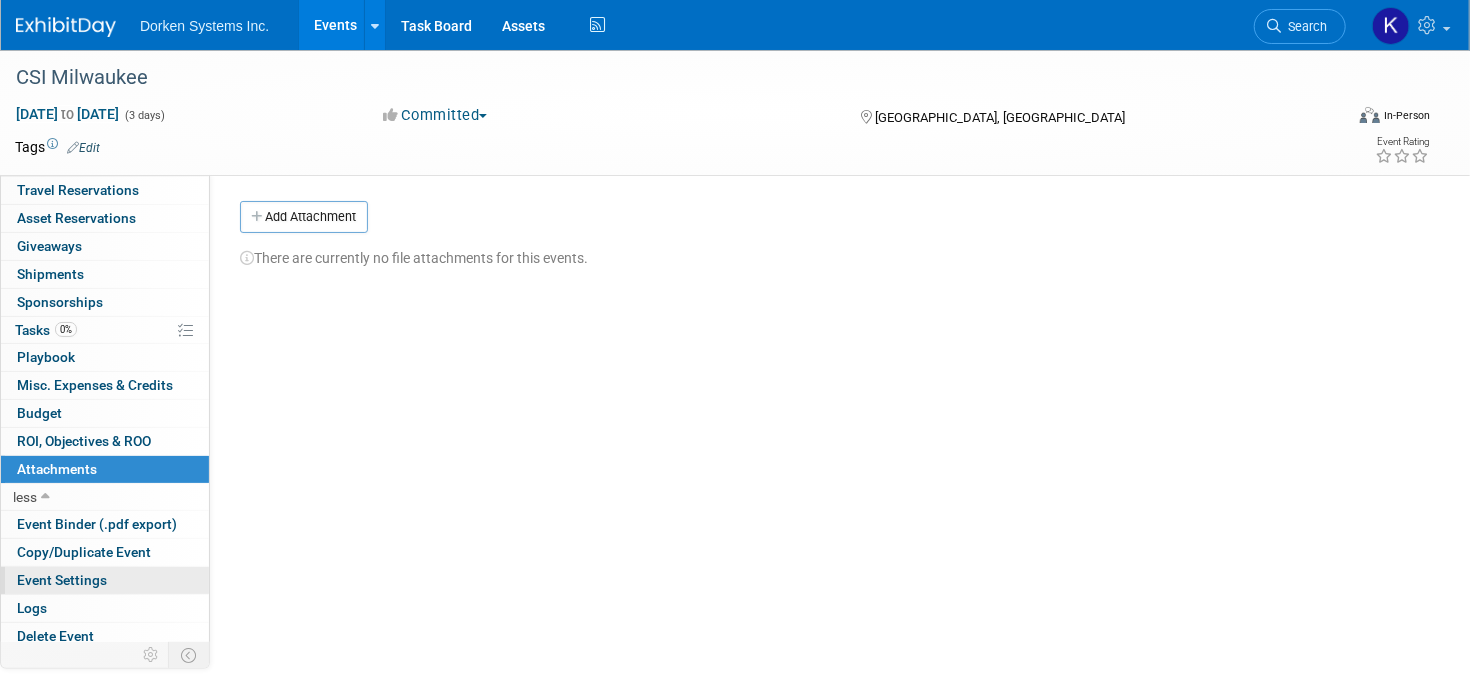 click on "Event Settings" at bounding box center (62, 580) 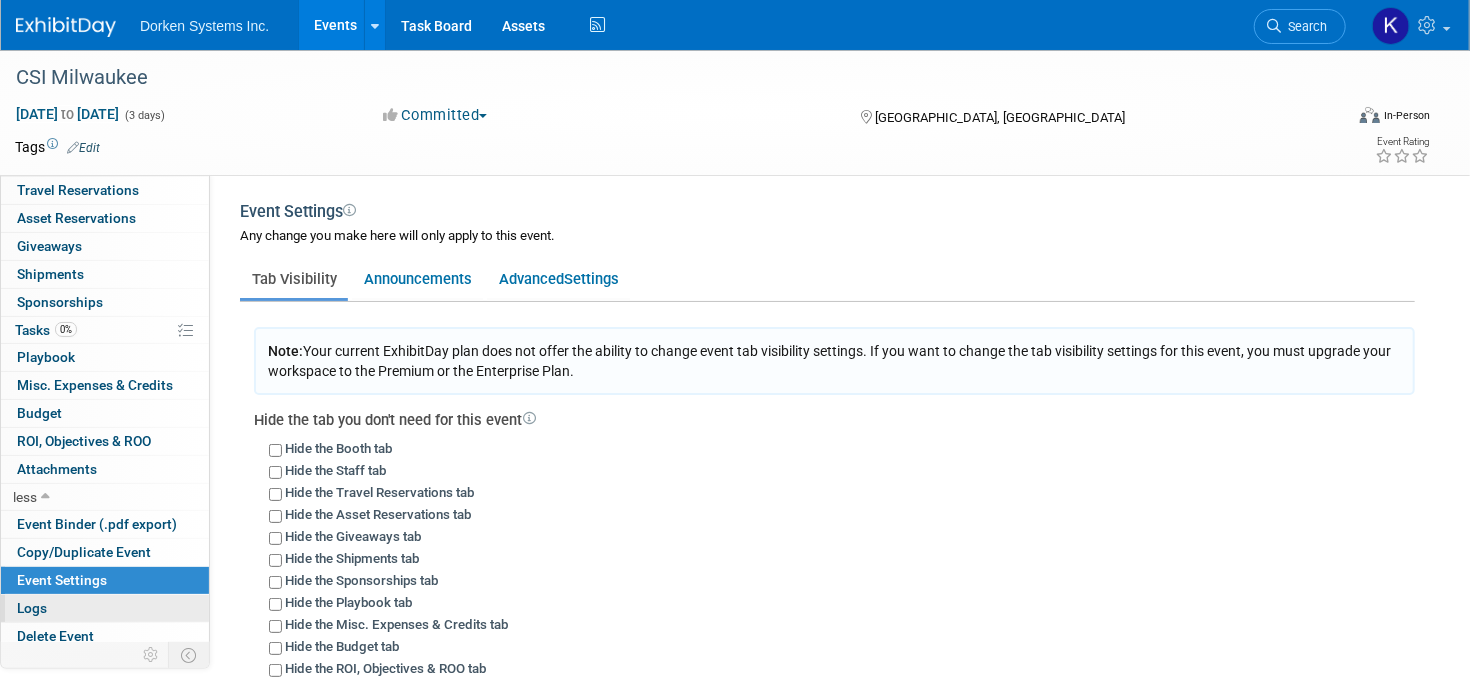 click on "Logs" at bounding box center [105, 608] 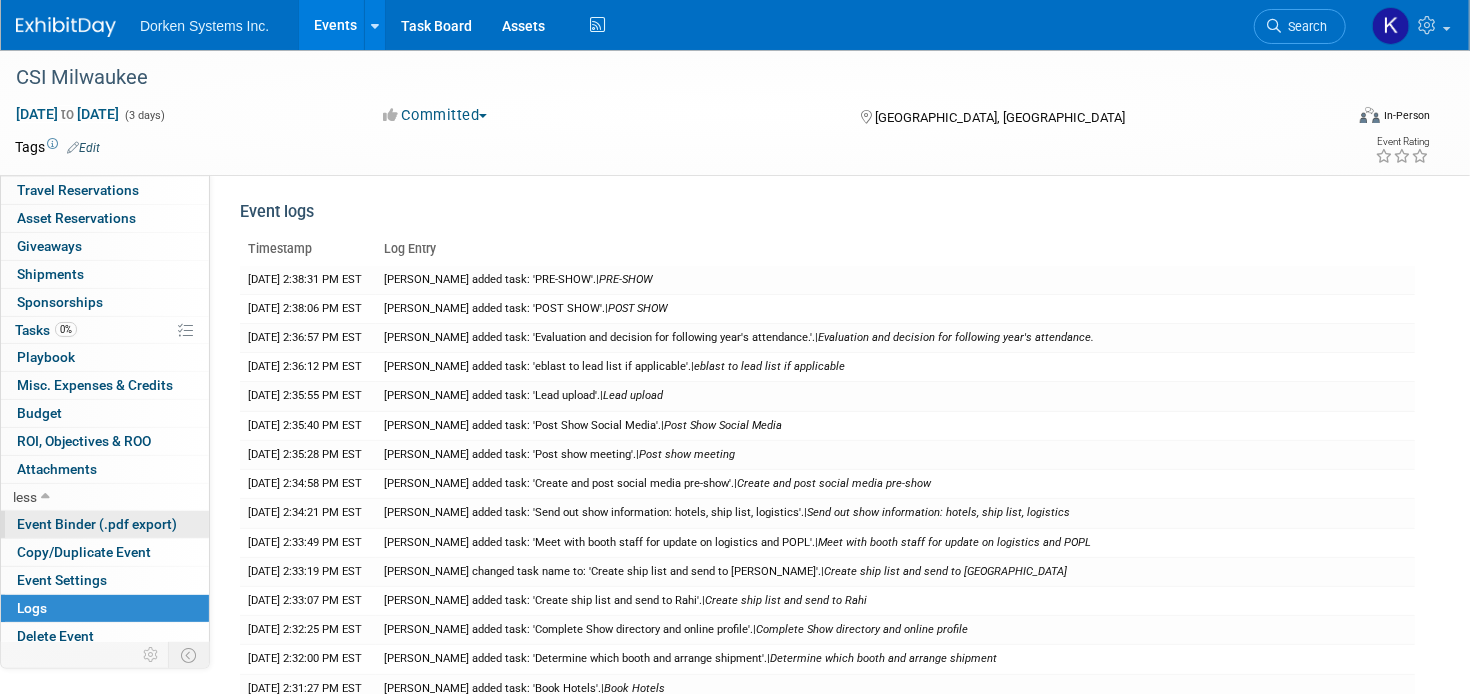 click on "Event Binder (.pdf export)" at bounding box center [97, 524] 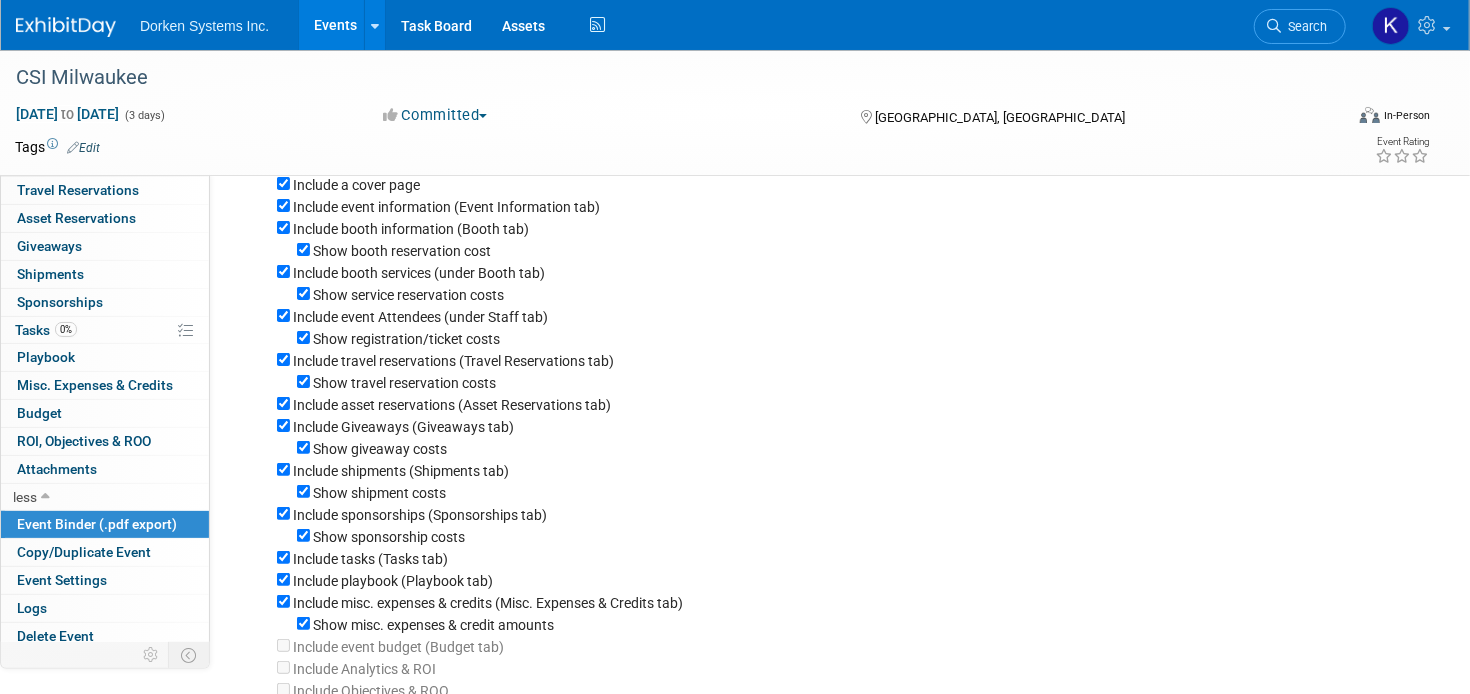 scroll, scrollTop: 29, scrollLeft: 0, axis: vertical 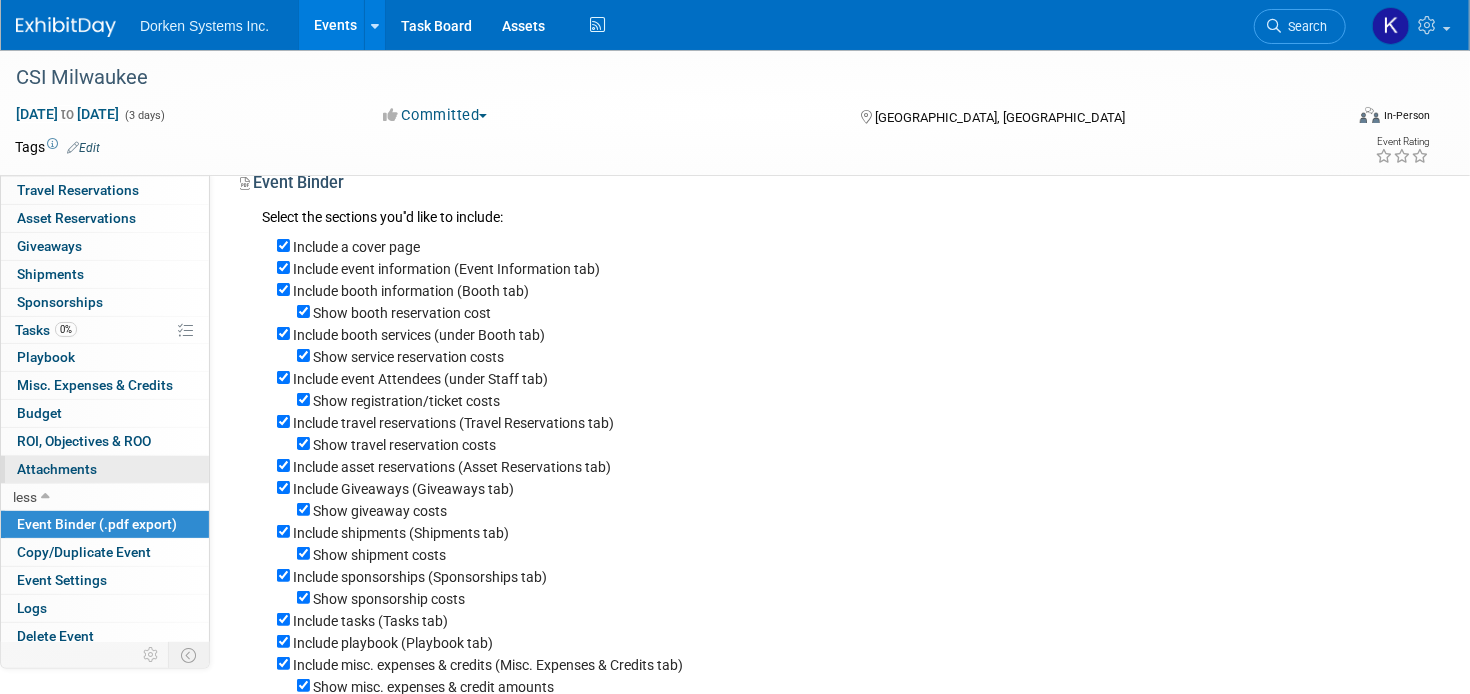 click on "Attachments 0" at bounding box center [57, 469] 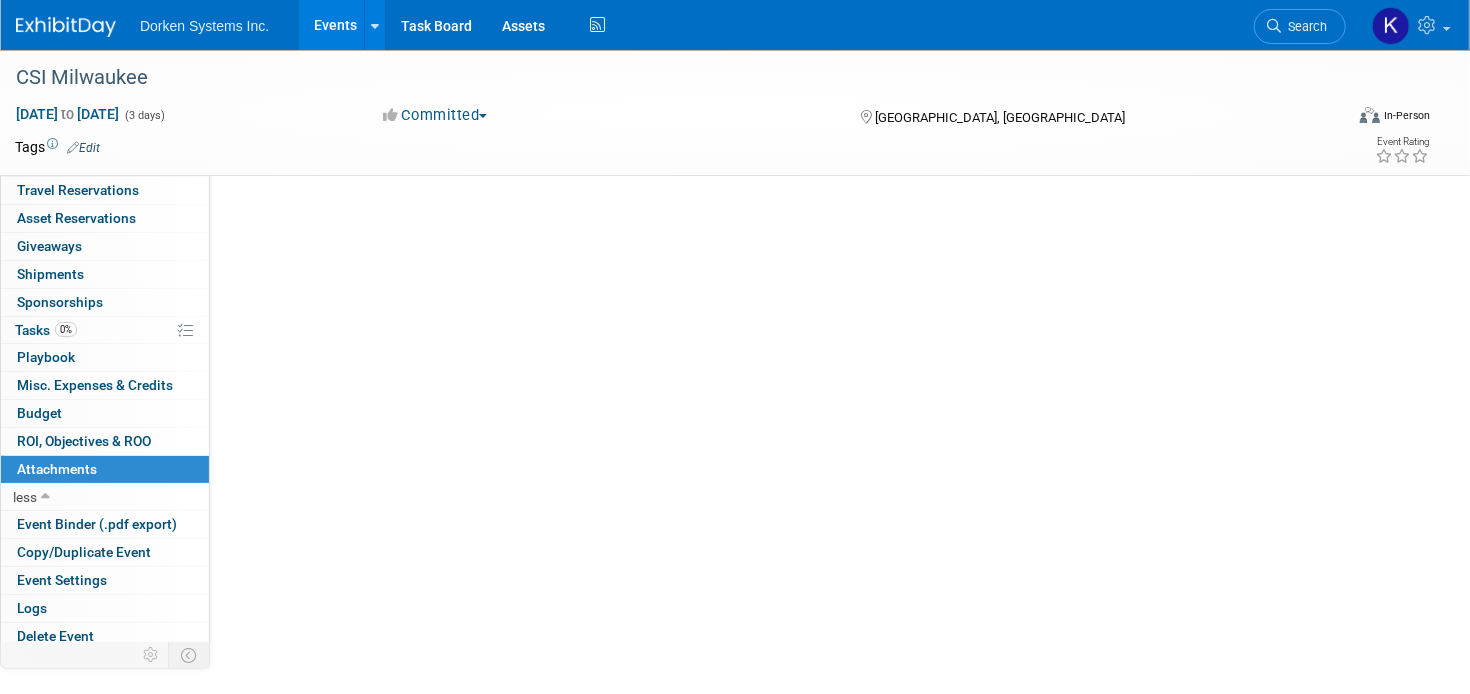 scroll, scrollTop: 0, scrollLeft: 0, axis: both 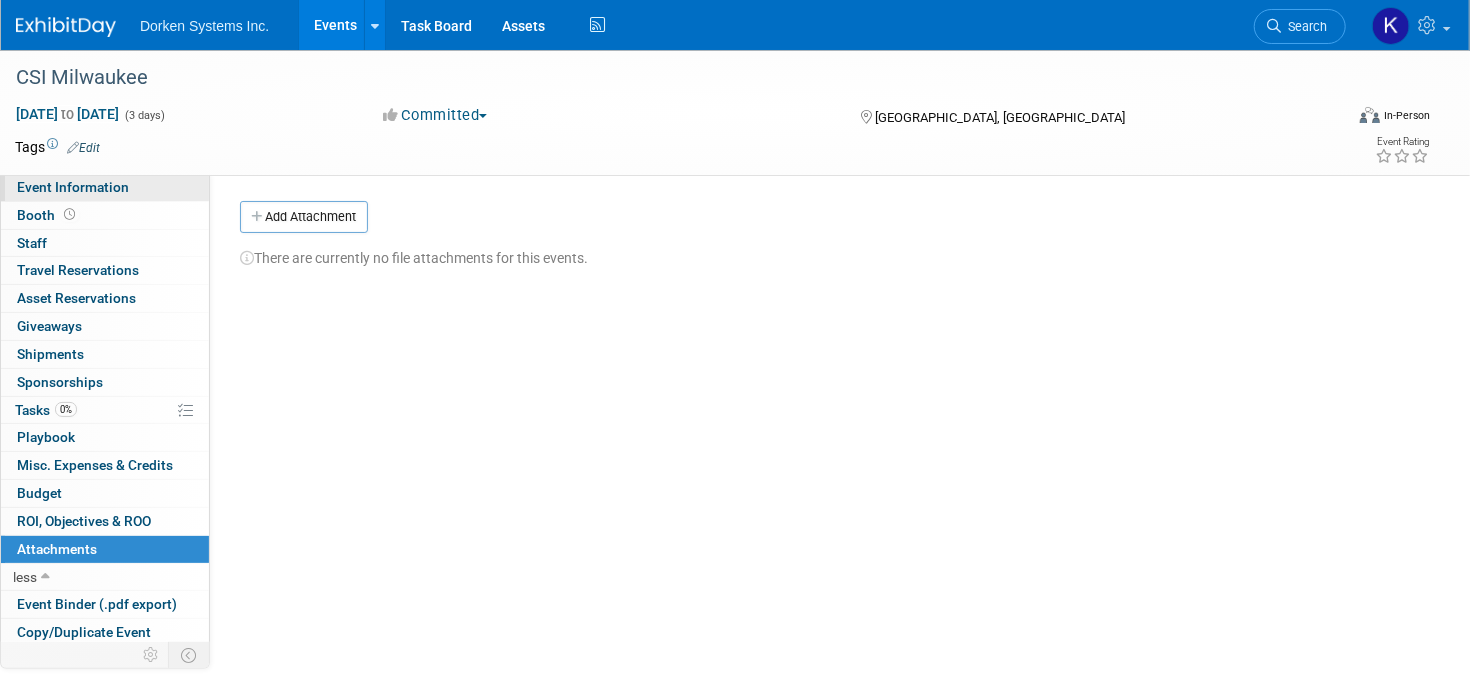 click on "Event Information" at bounding box center [73, 187] 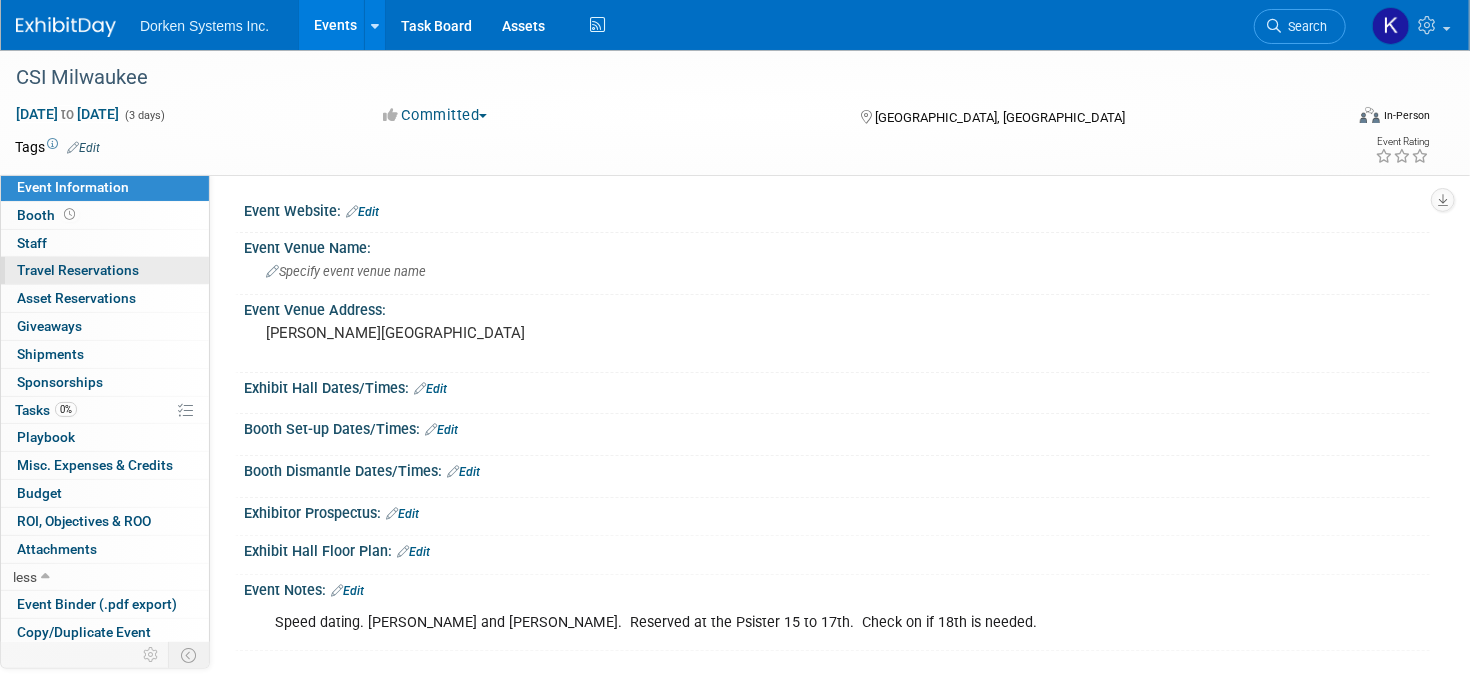 click on "Travel Reservations 0" at bounding box center (78, 270) 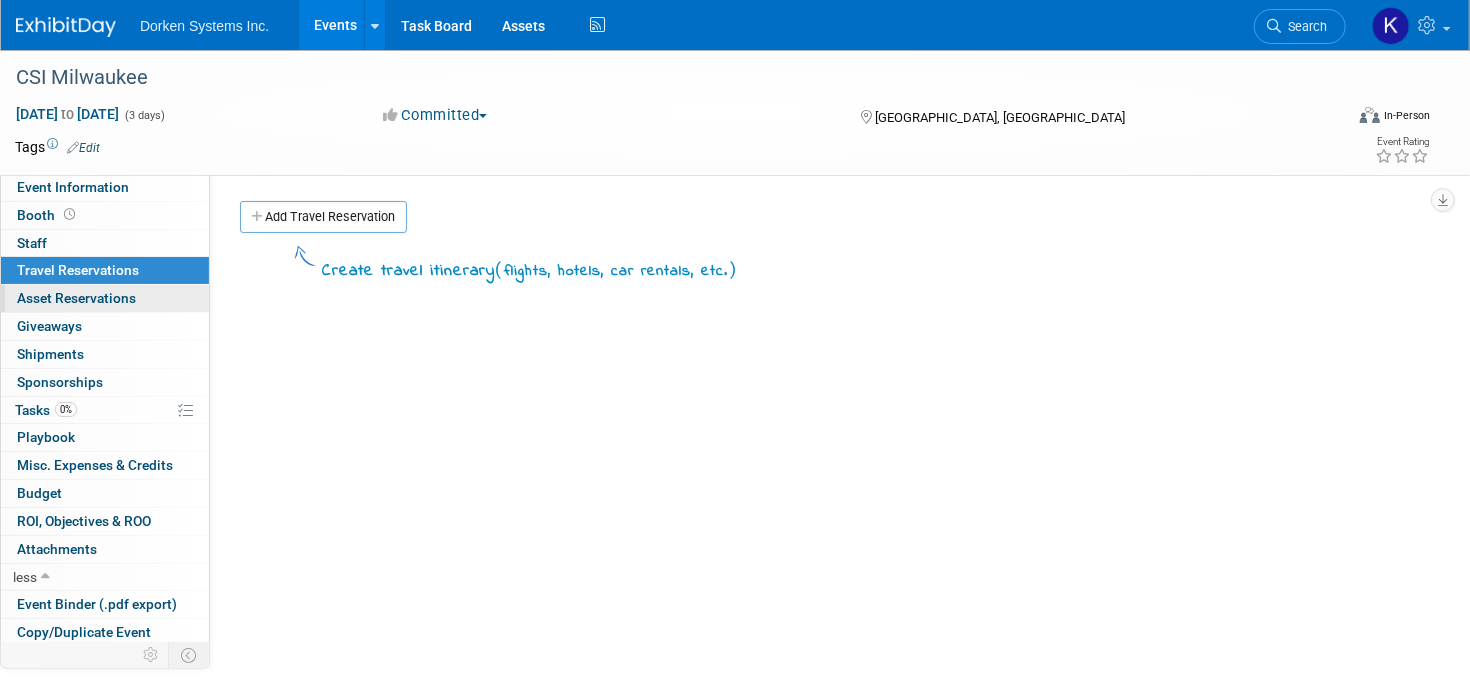 click on "Asset Reservations 0" at bounding box center [76, 298] 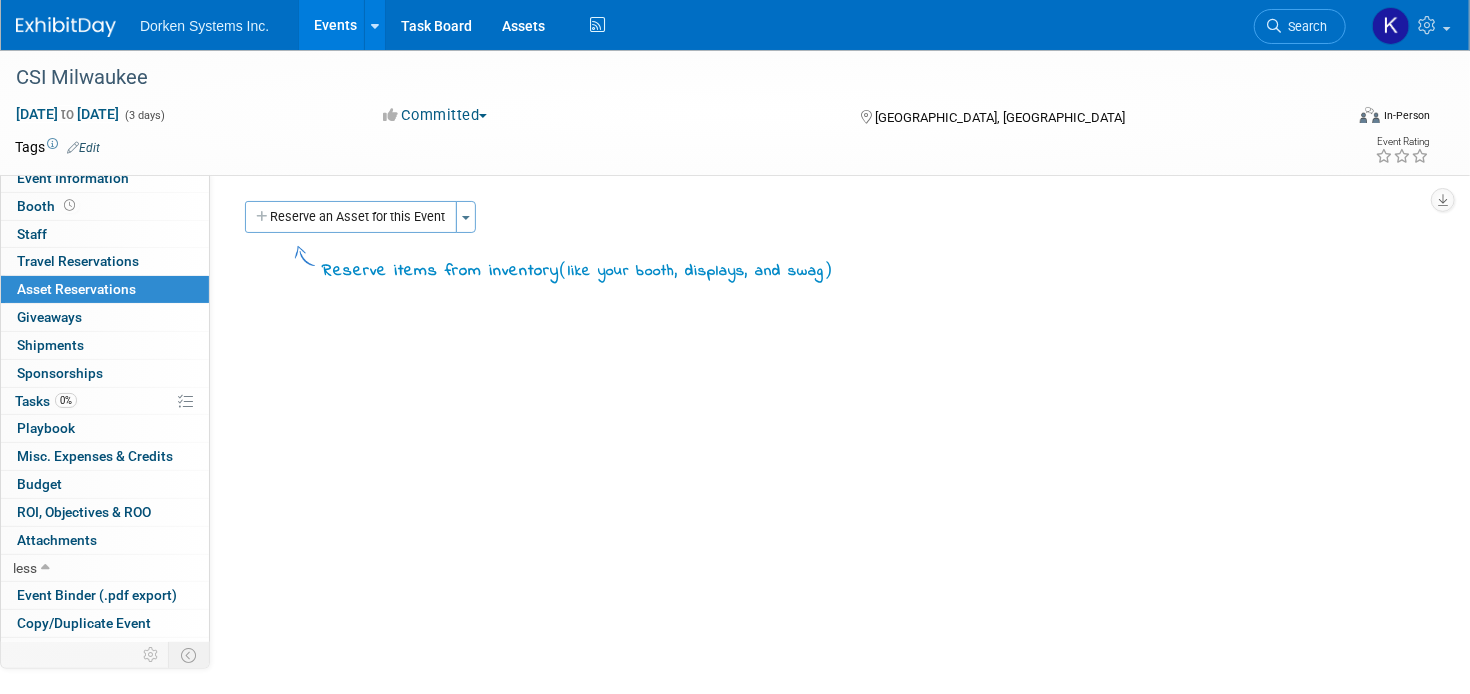 scroll, scrollTop: 0, scrollLeft: 0, axis: both 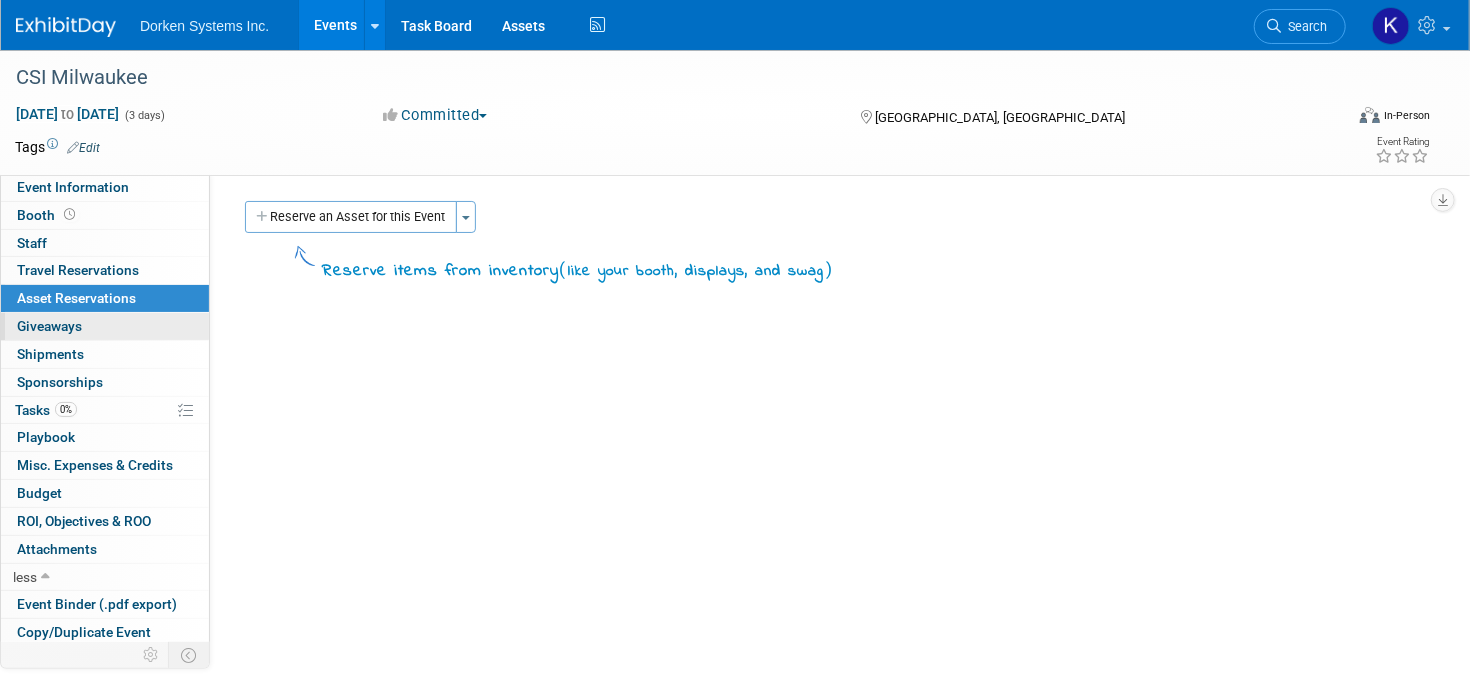 click on "Giveaways 0" at bounding box center [49, 326] 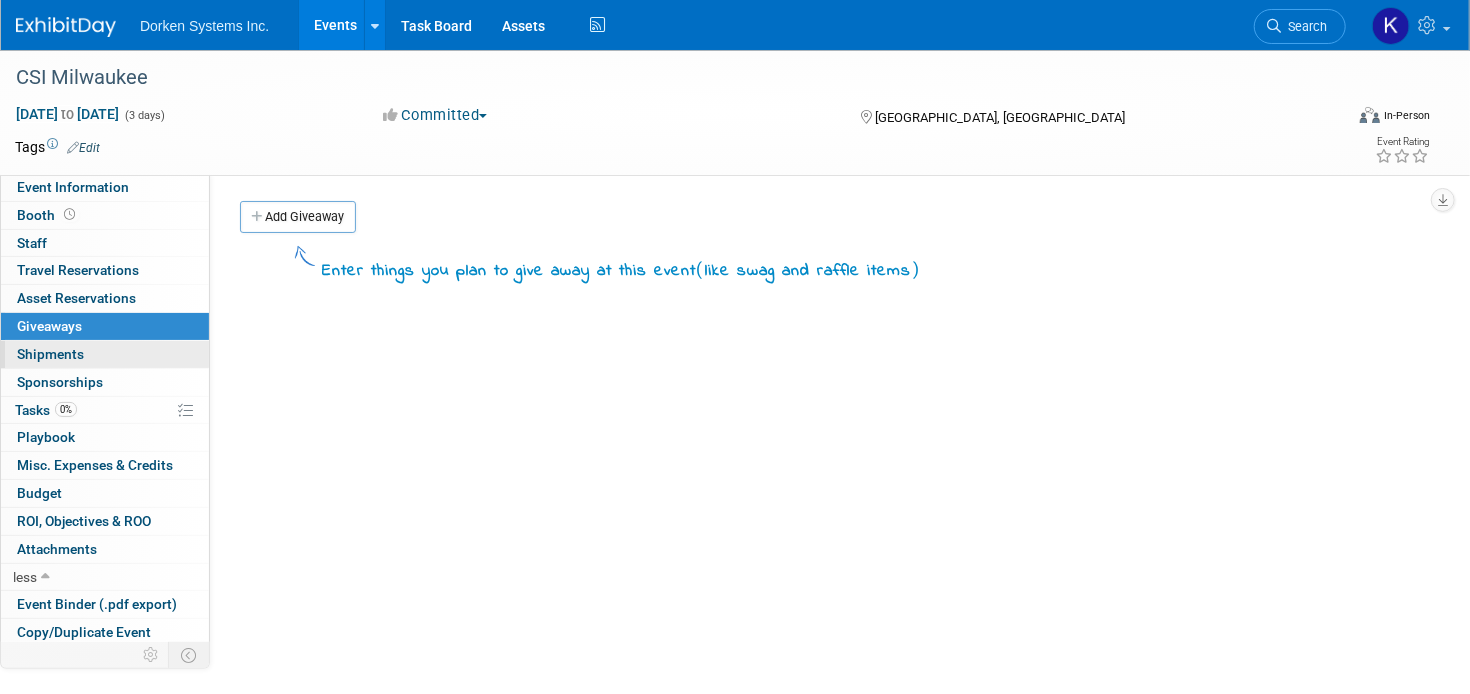 click on "Shipments 0" at bounding box center (50, 354) 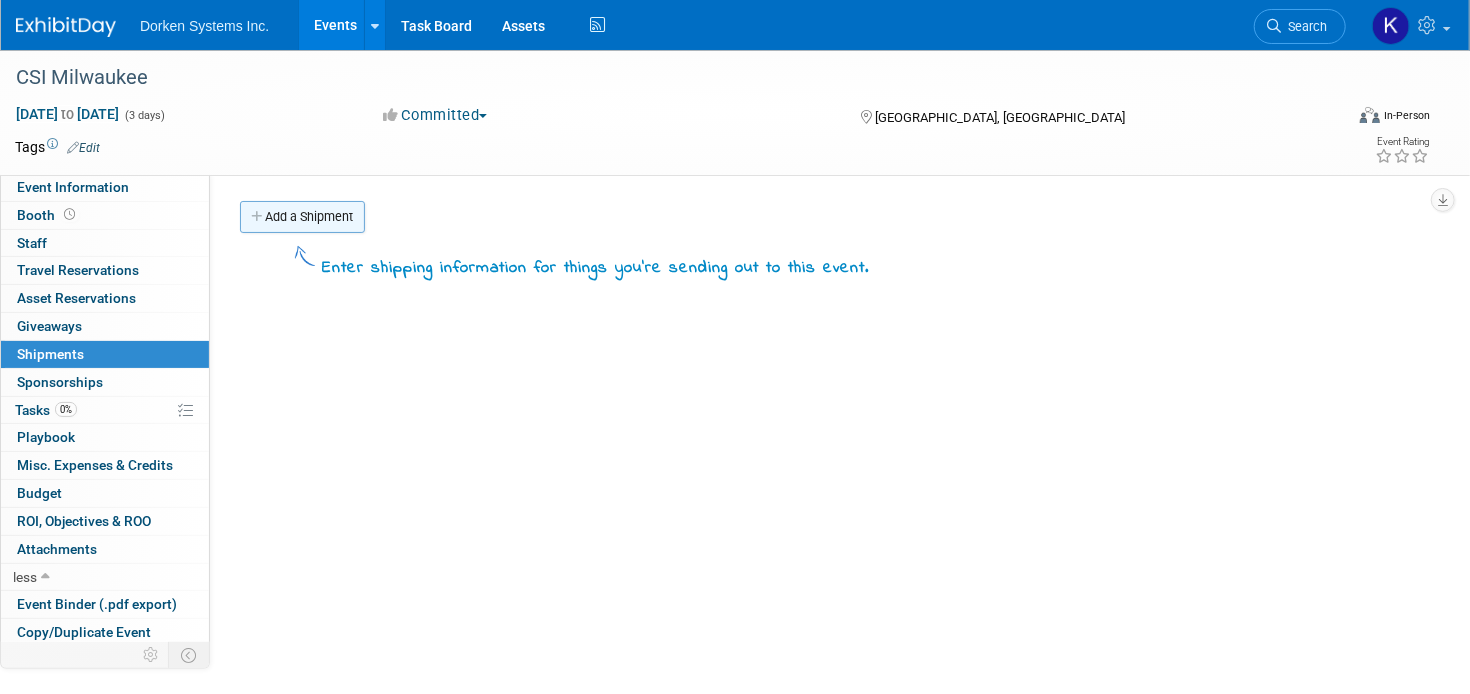 click on "Add a Shipment" at bounding box center [302, 217] 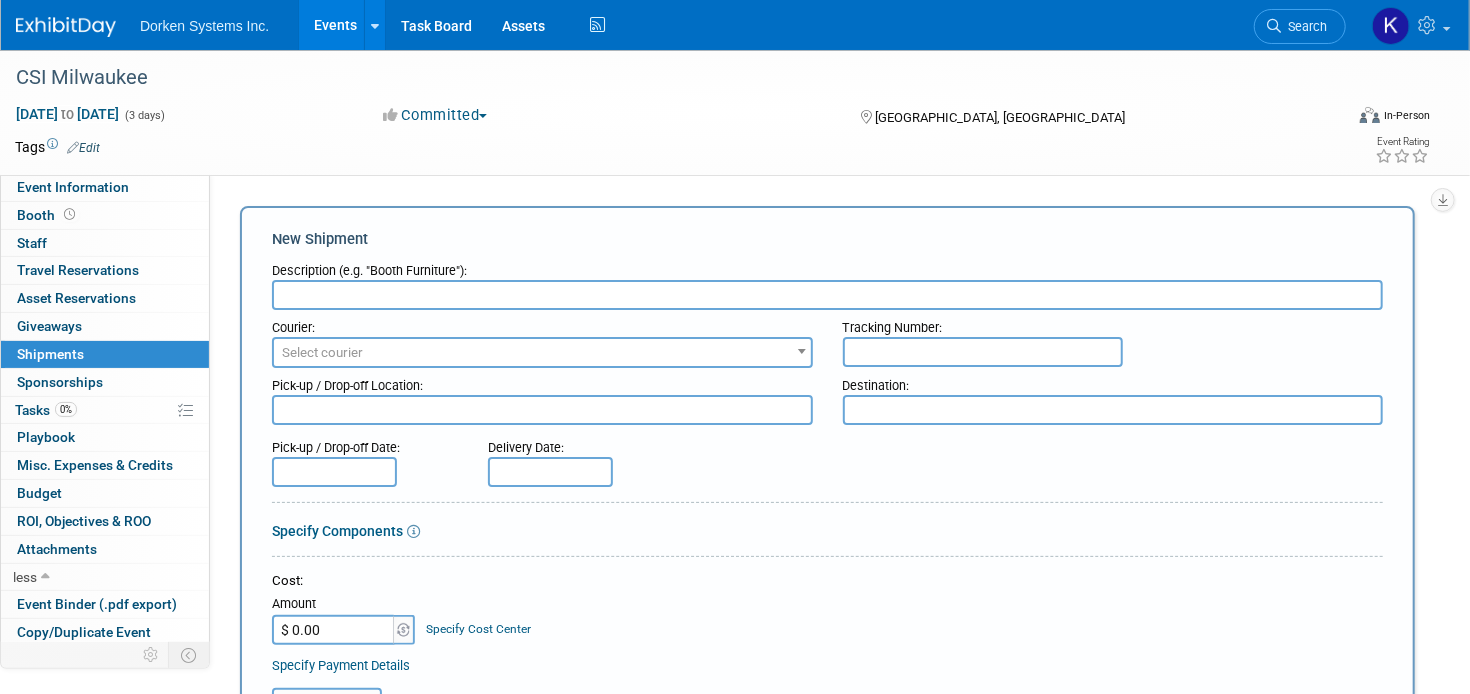 scroll, scrollTop: 0, scrollLeft: 0, axis: both 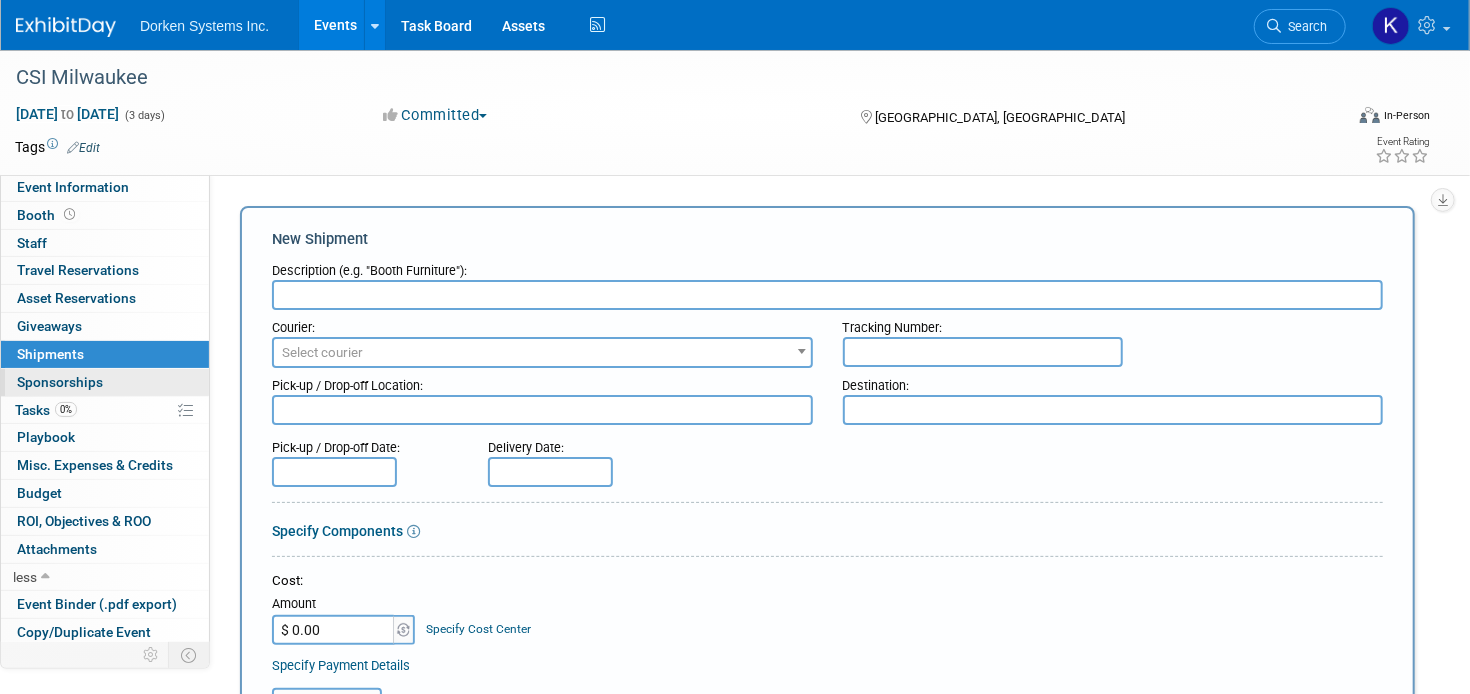 click on "0
Sponsorships 0" at bounding box center [105, 382] 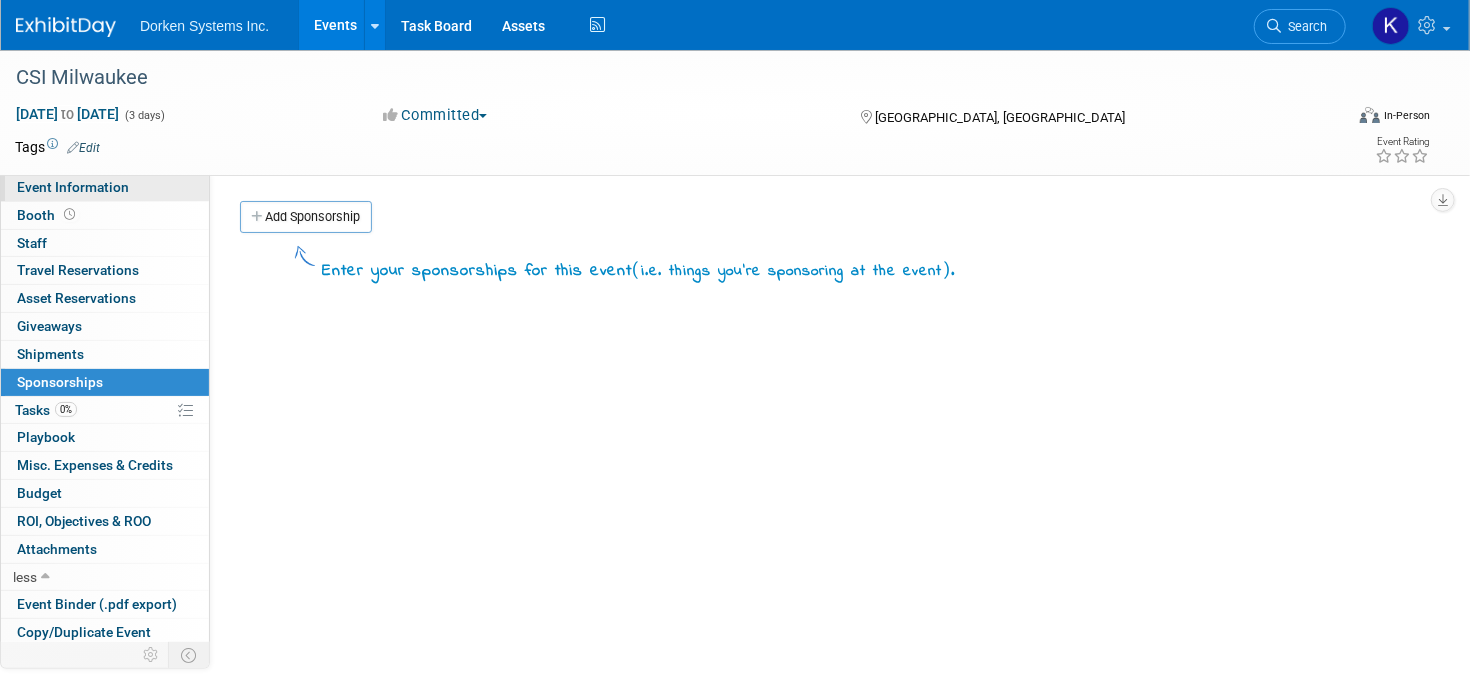 click on "Event Information" at bounding box center [73, 187] 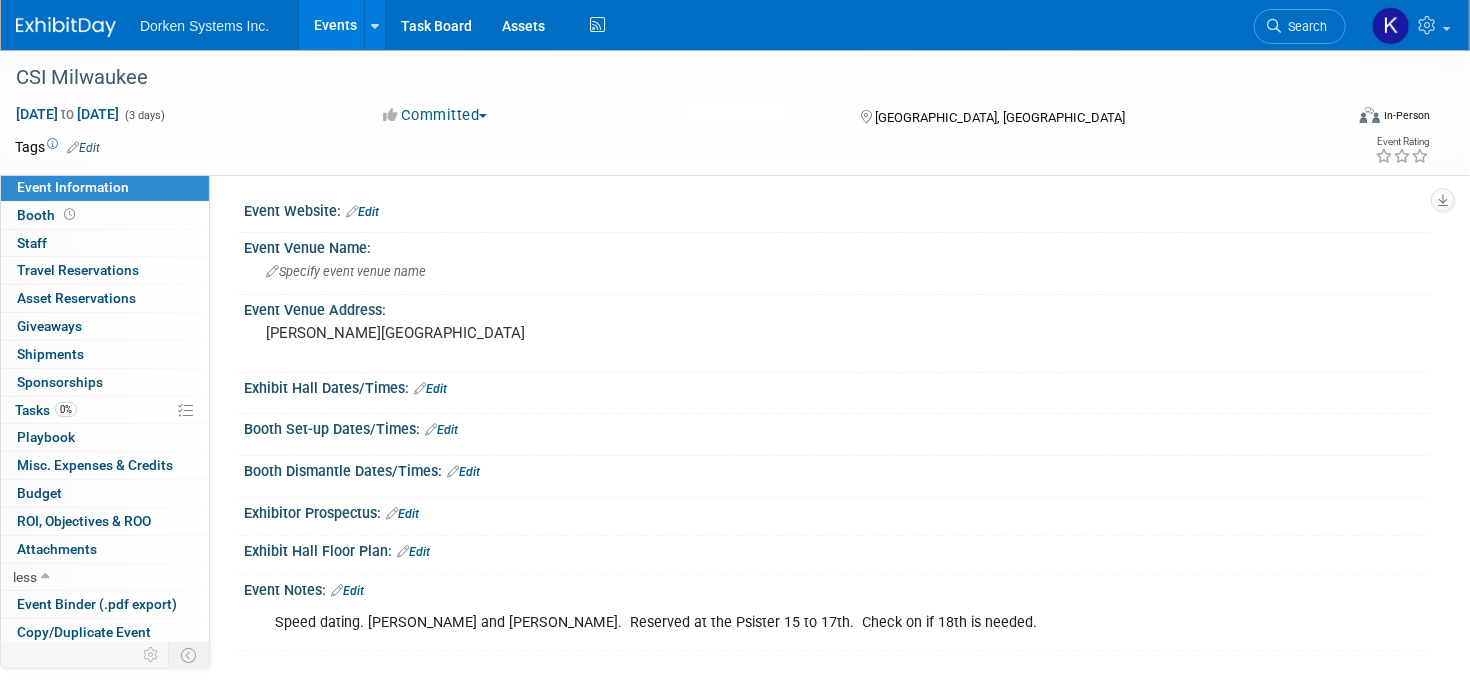 click on "Edit" at bounding box center (347, 591) 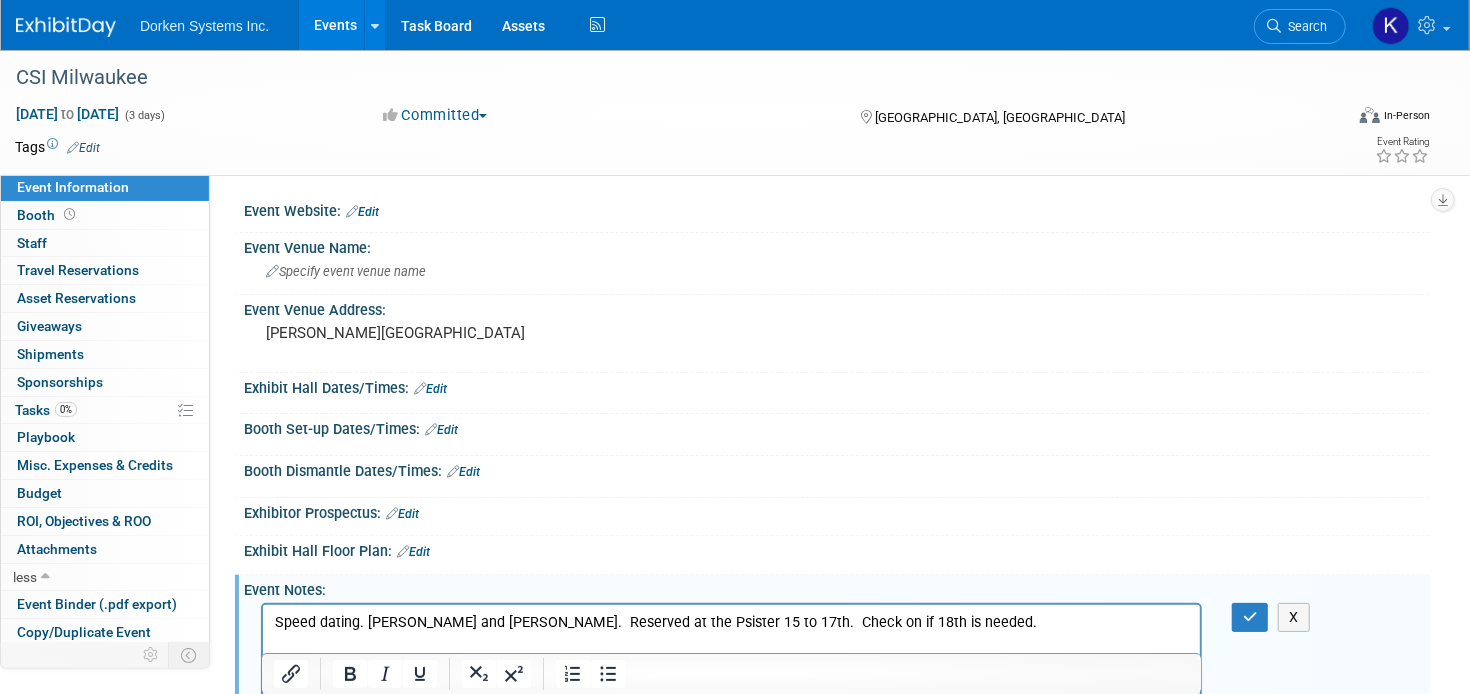 scroll, scrollTop: 0, scrollLeft: 0, axis: both 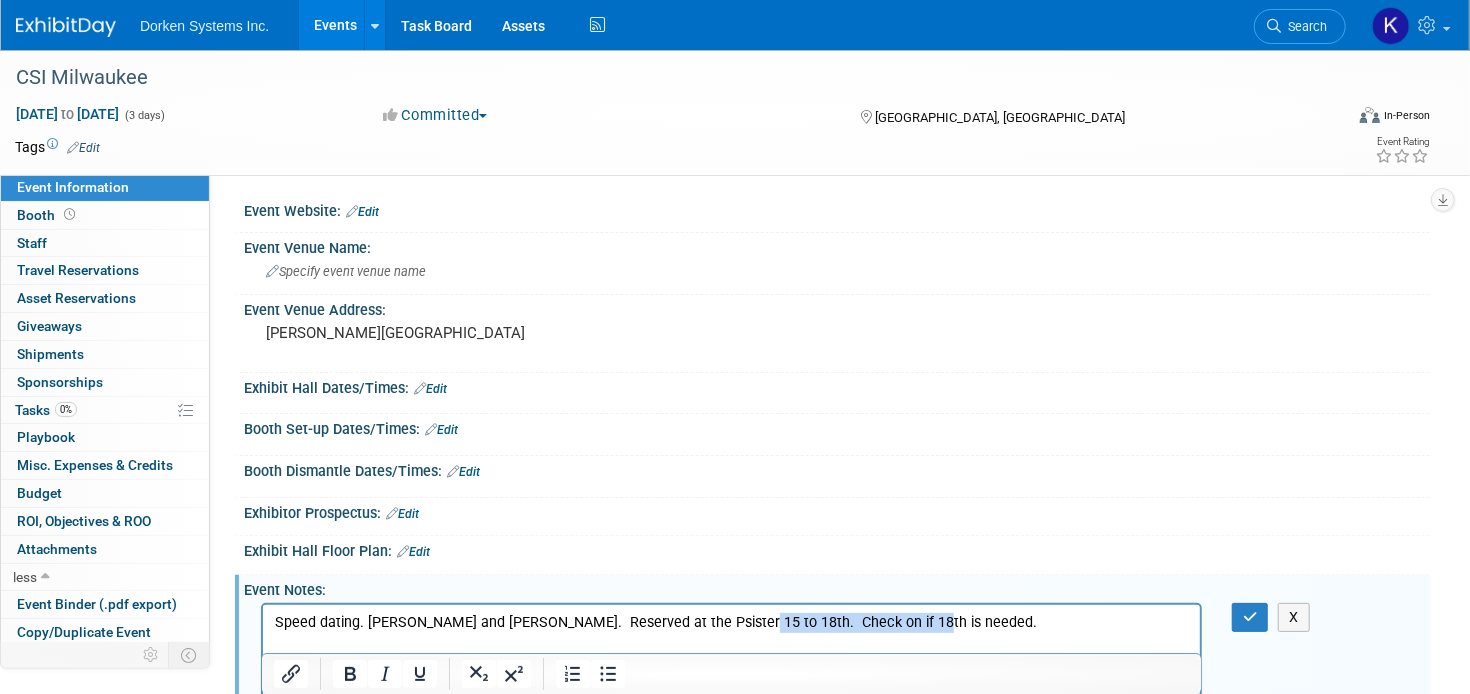 drag, startPoint x: 954, startPoint y: 620, endPoint x: 724, endPoint y: 609, distance: 230.2629 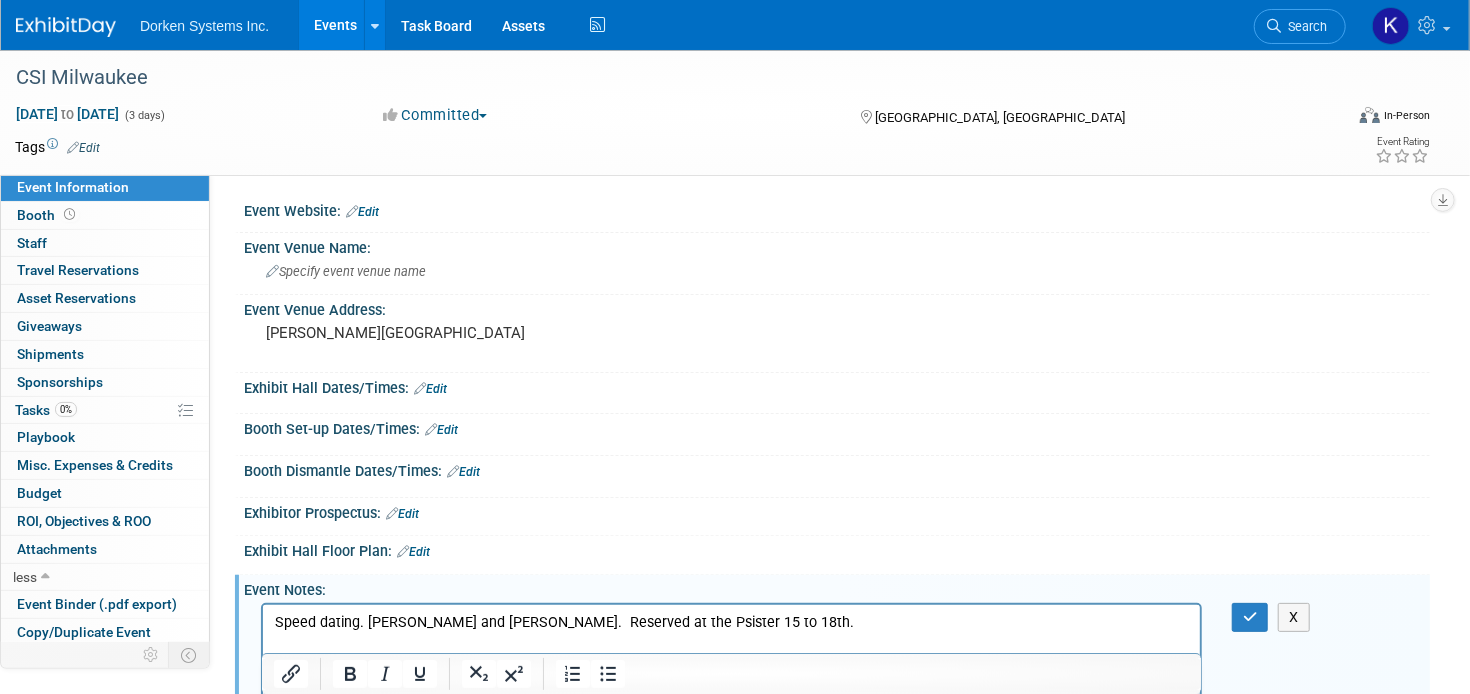 click on "Speed dating. STeve and Michael.  Reserved at the Psister 15 to 18th." at bounding box center (730, 618) 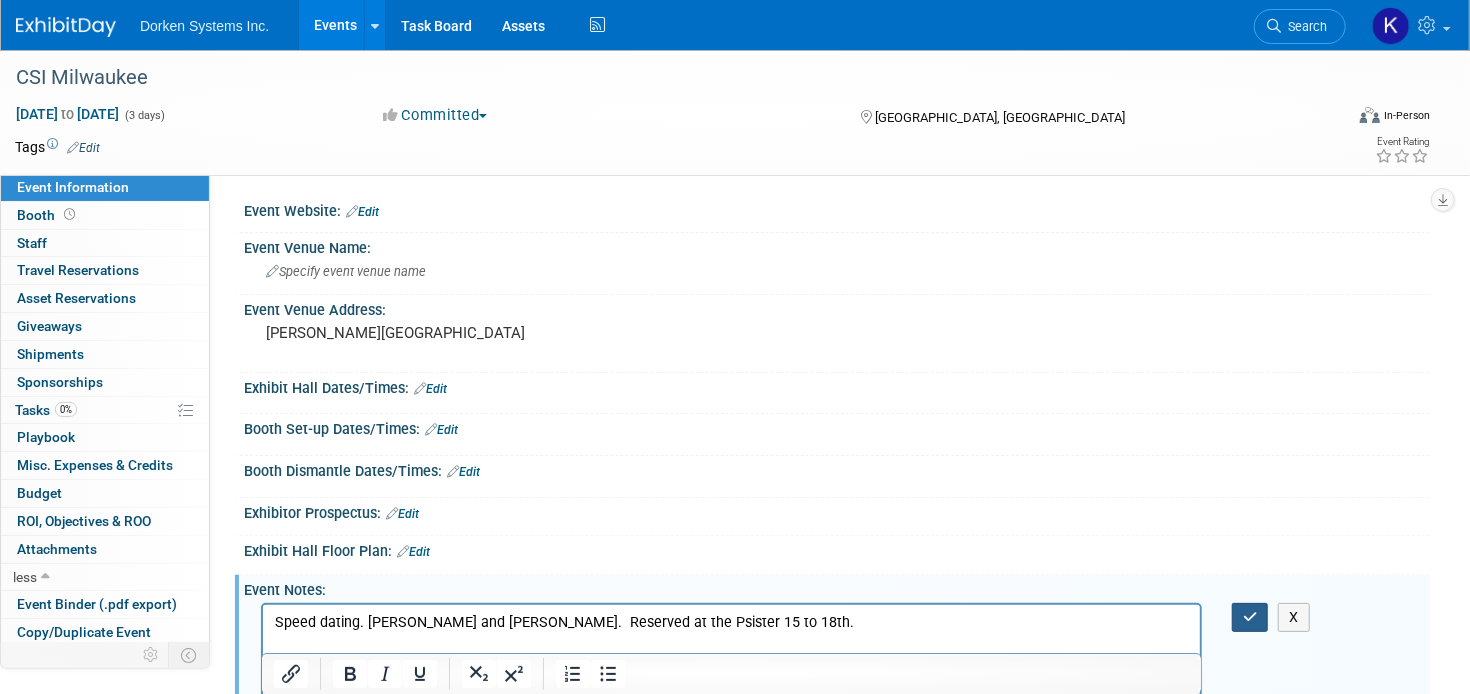 click at bounding box center (1250, 617) 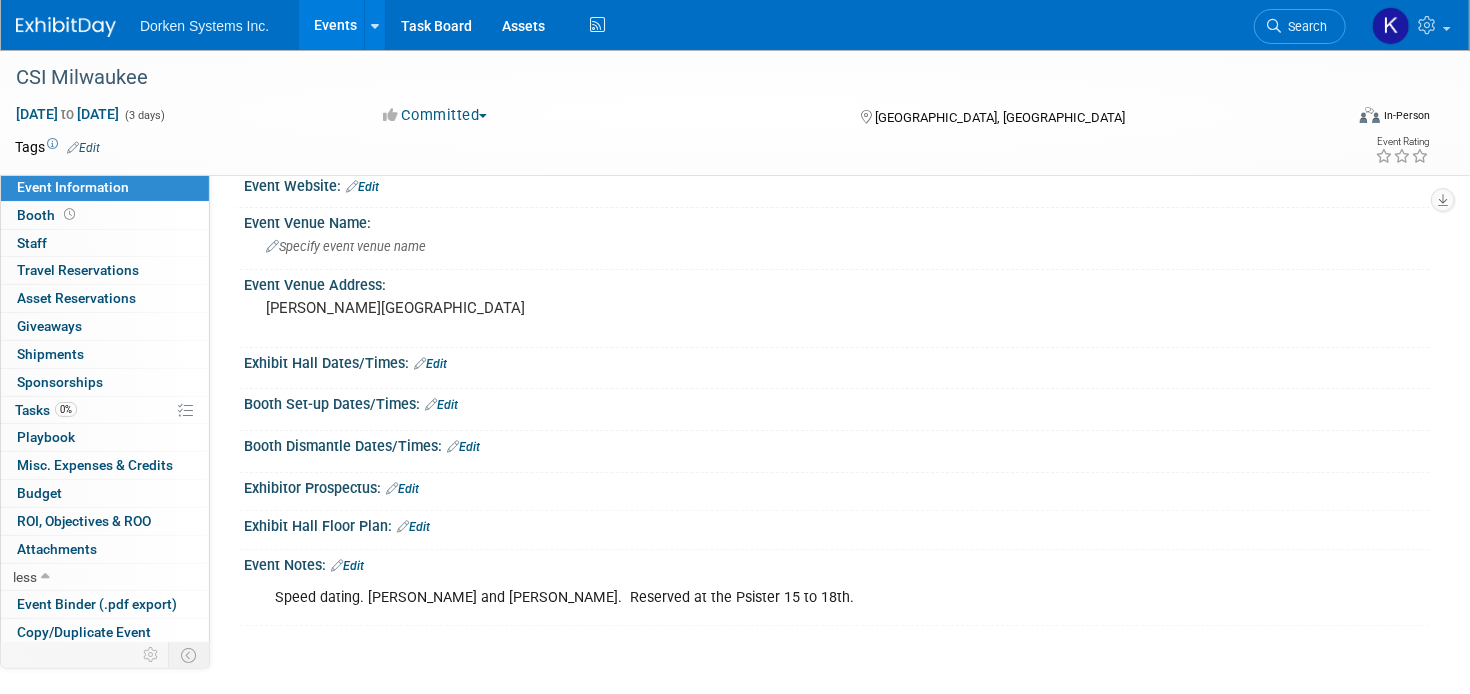 scroll, scrollTop: 0, scrollLeft: 0, axis: both 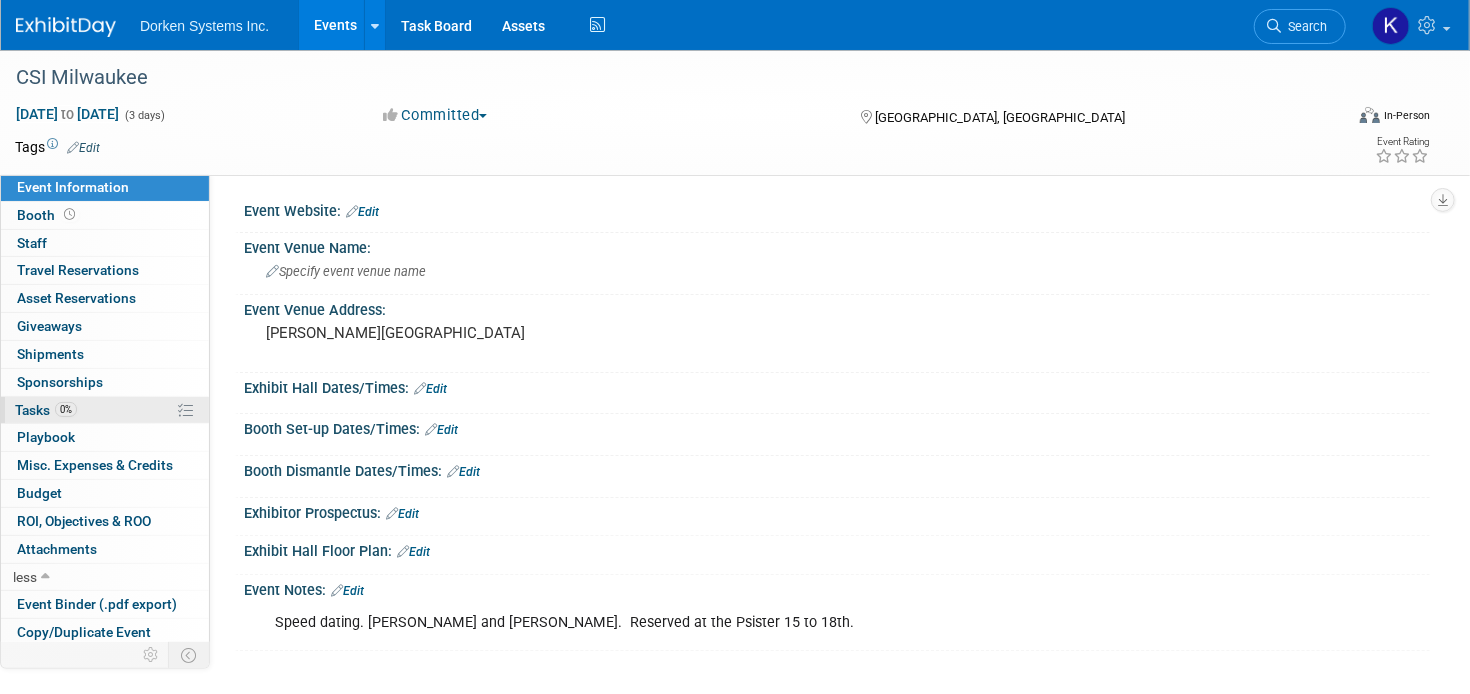 click on "0%
Tasks 0%" at bounding box center (105, 410) 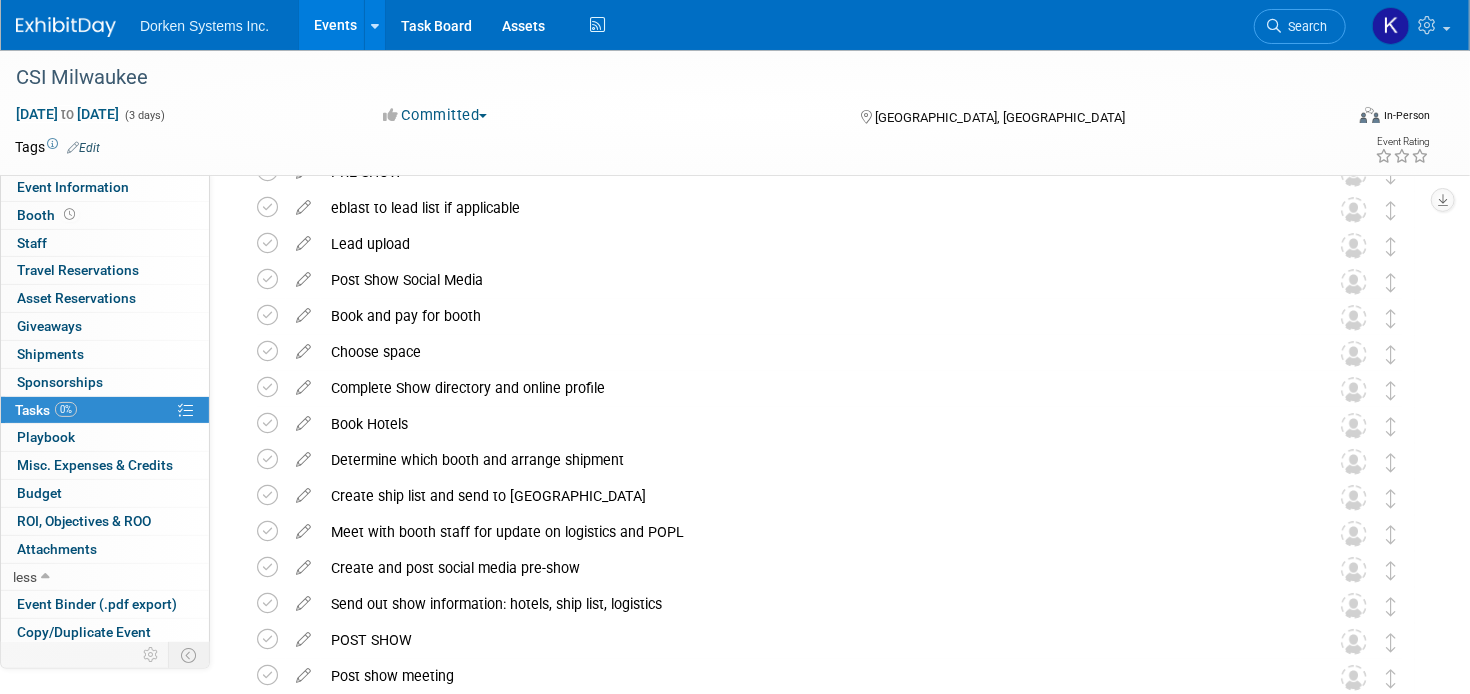 scroll, scrollTop: 0, scrollLeft: 0, axis: both 